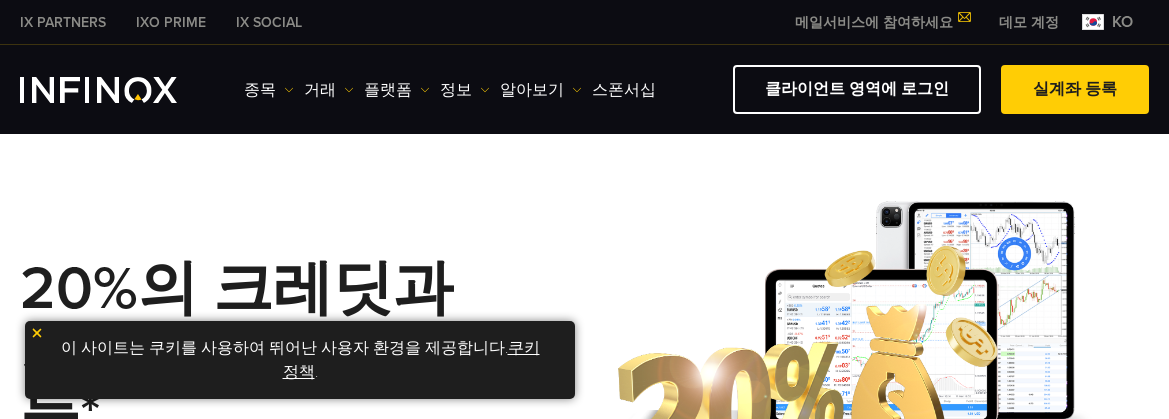 scroll, scrollTop: 0, scrollLeft: 0, axis: both 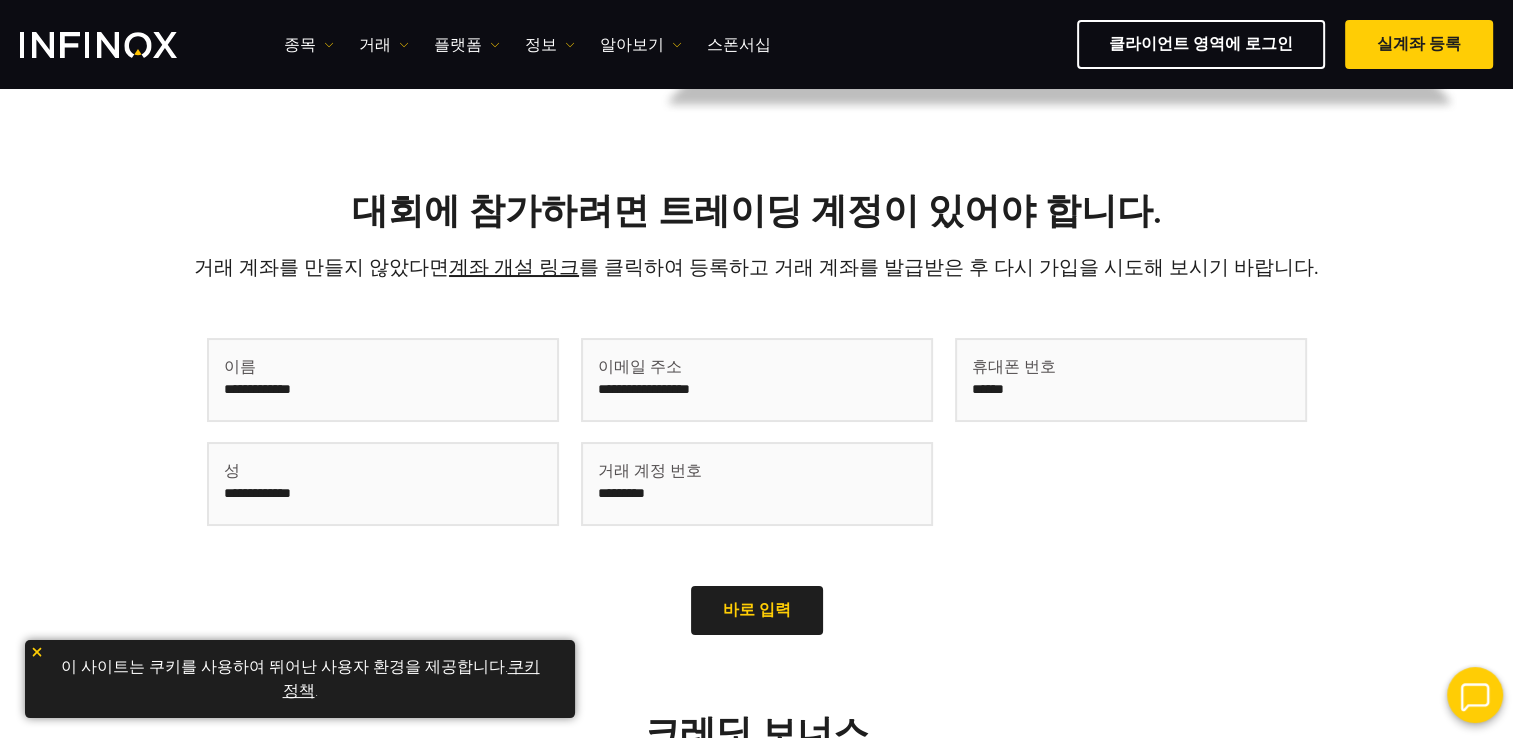 click at bounding box center [383, 380] 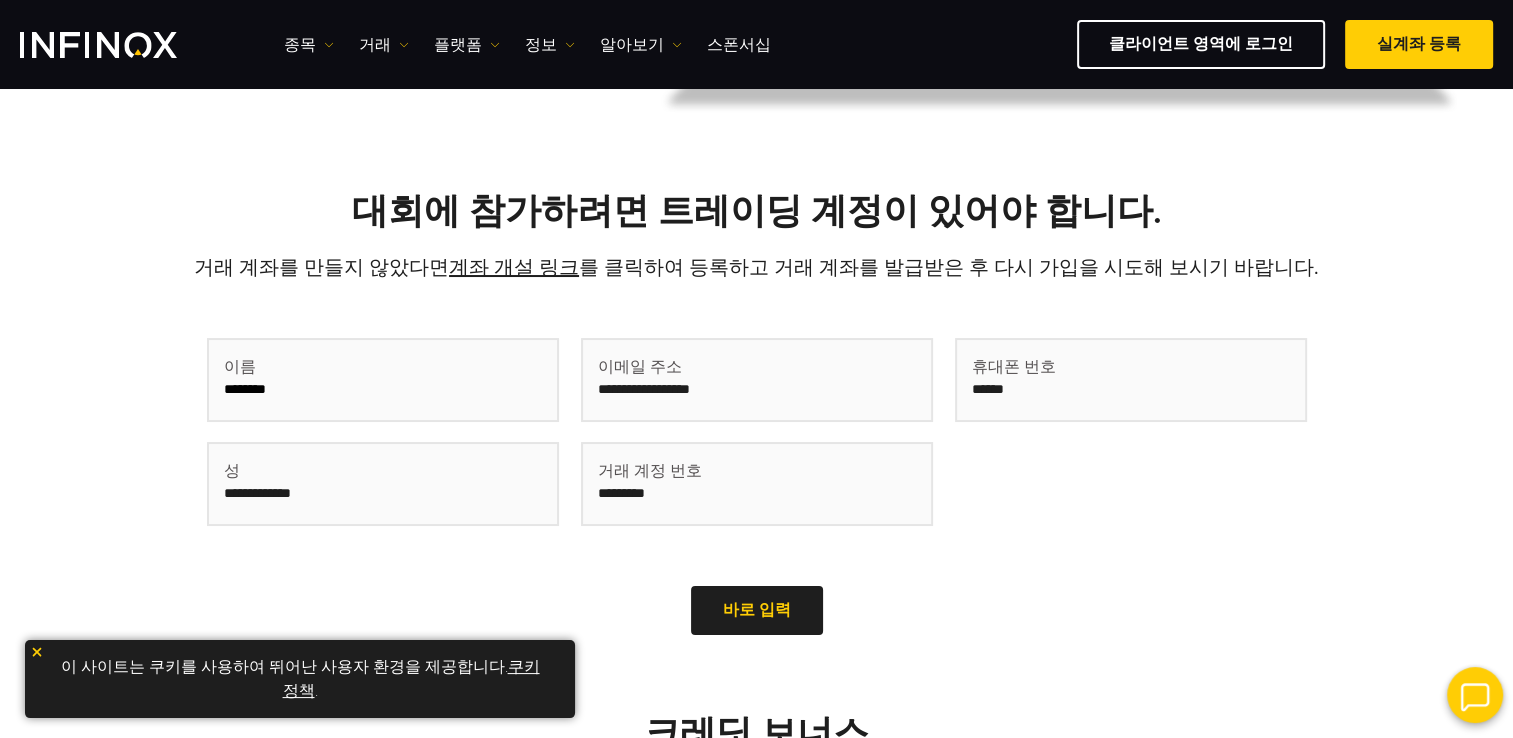 type on "**" 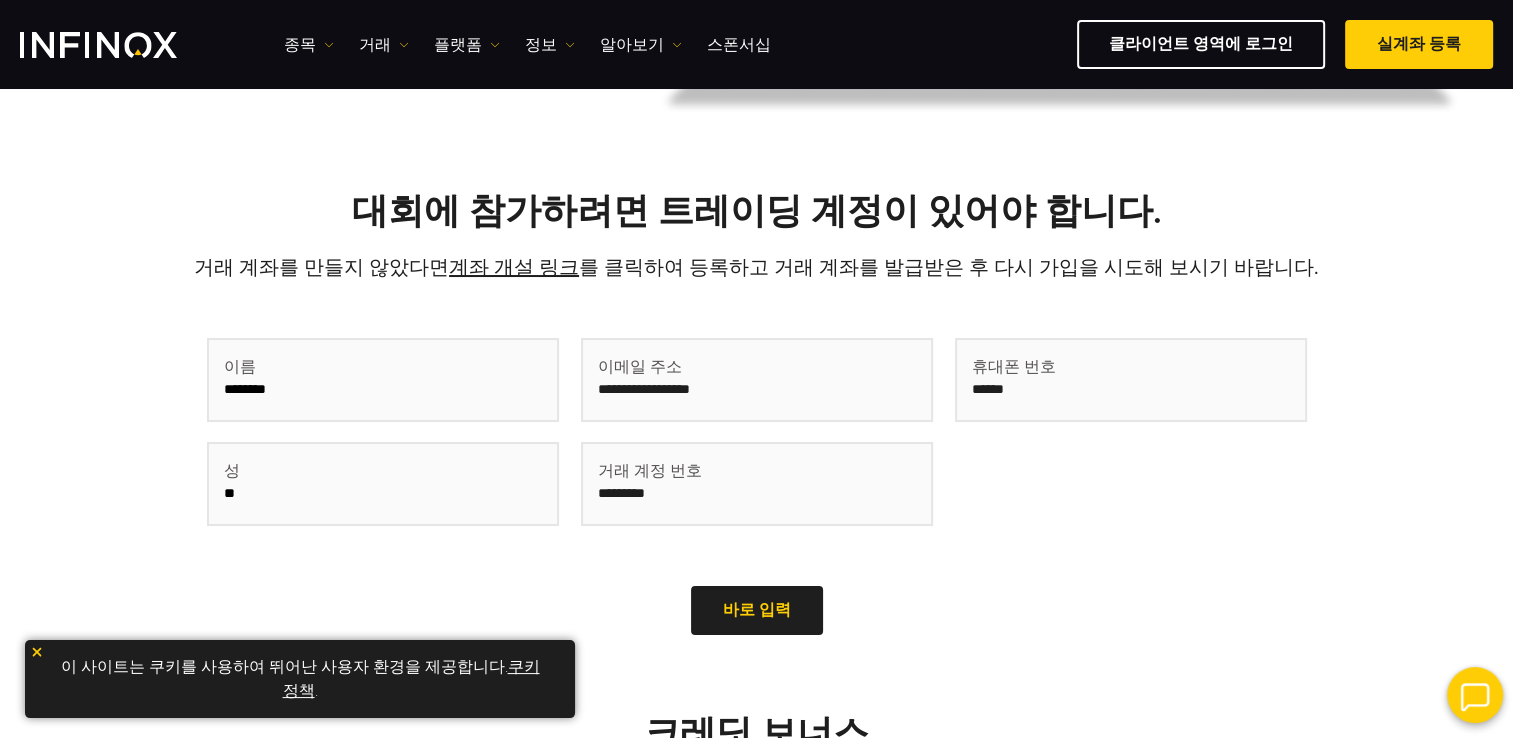 type on "**" 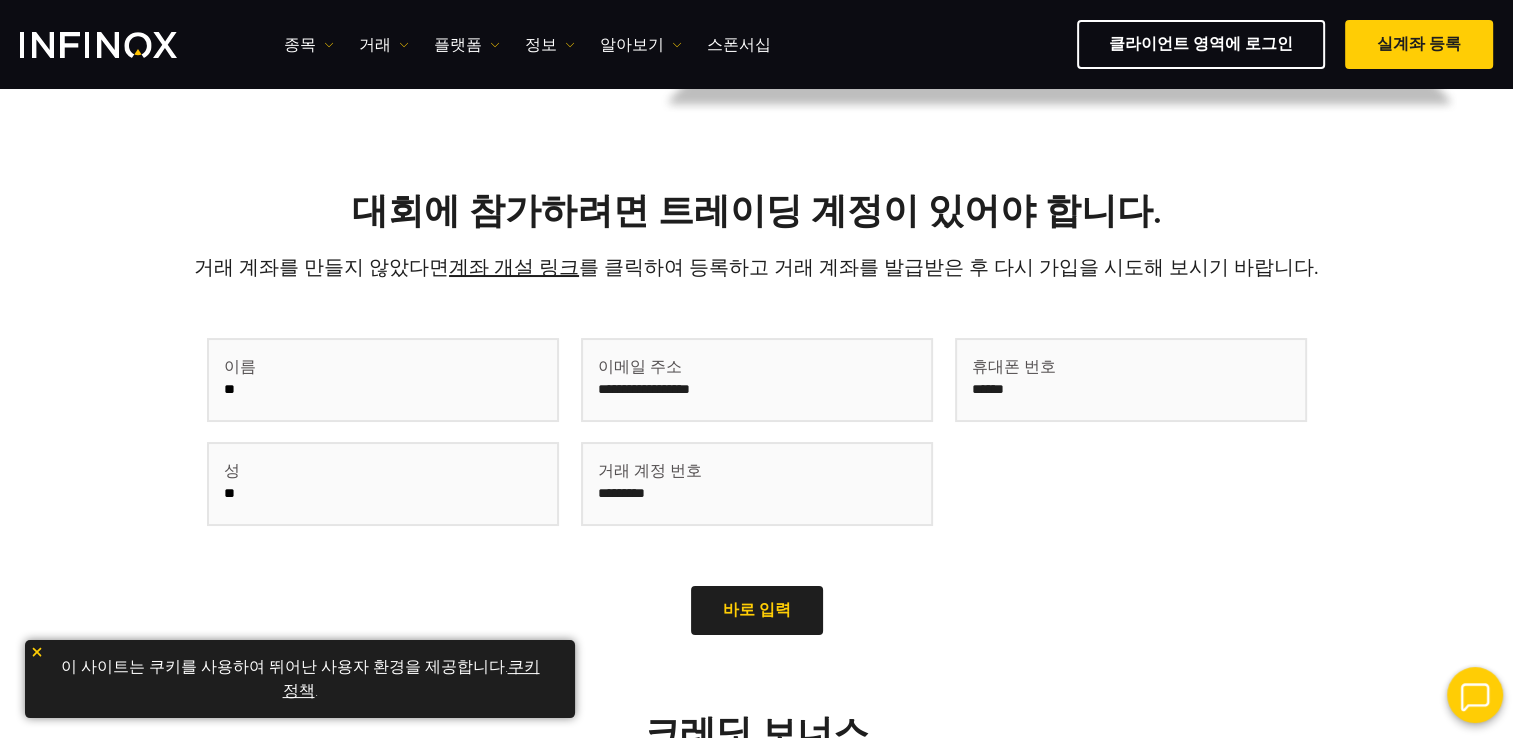 type on "**********" 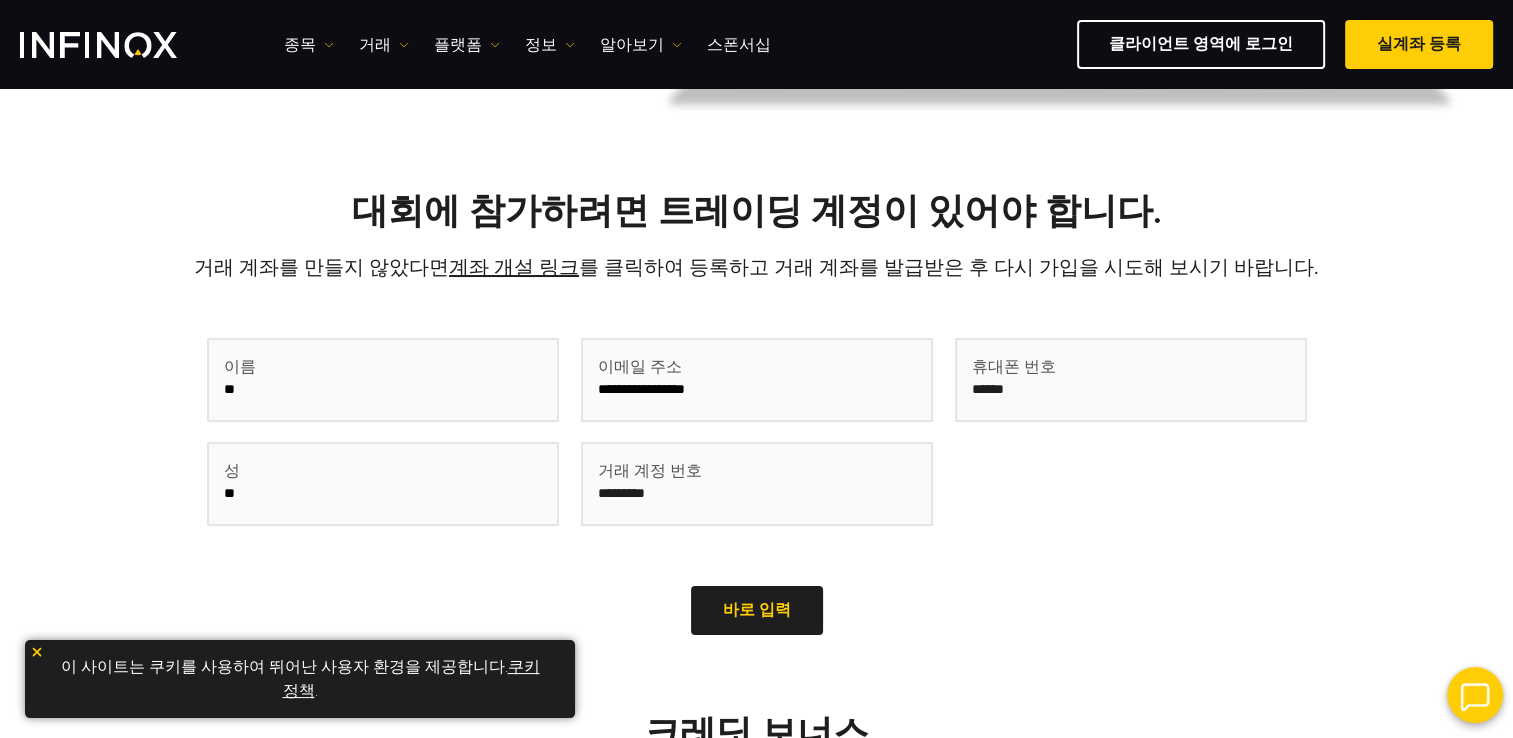 type on "**********" 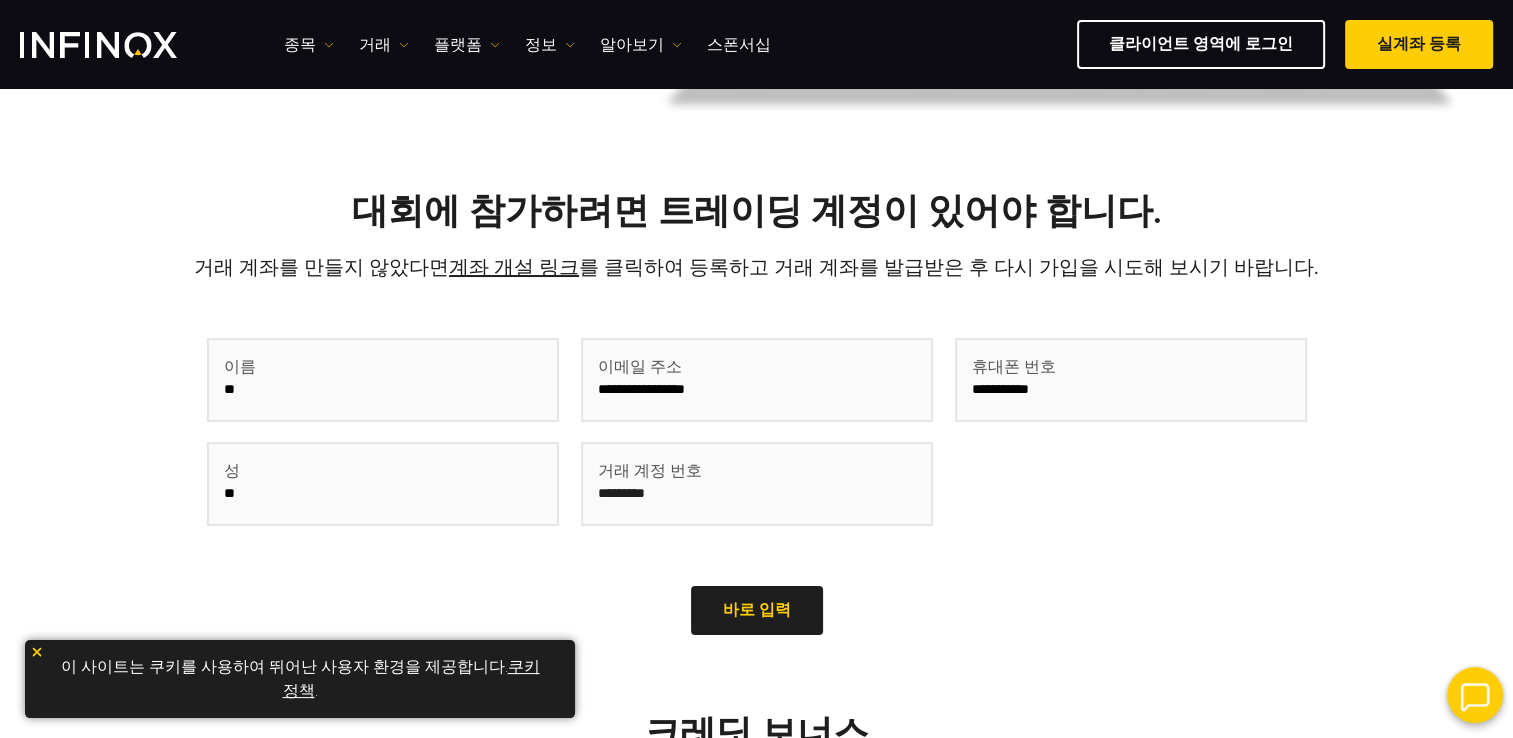 click on "**" at bounding box center [383, 380] 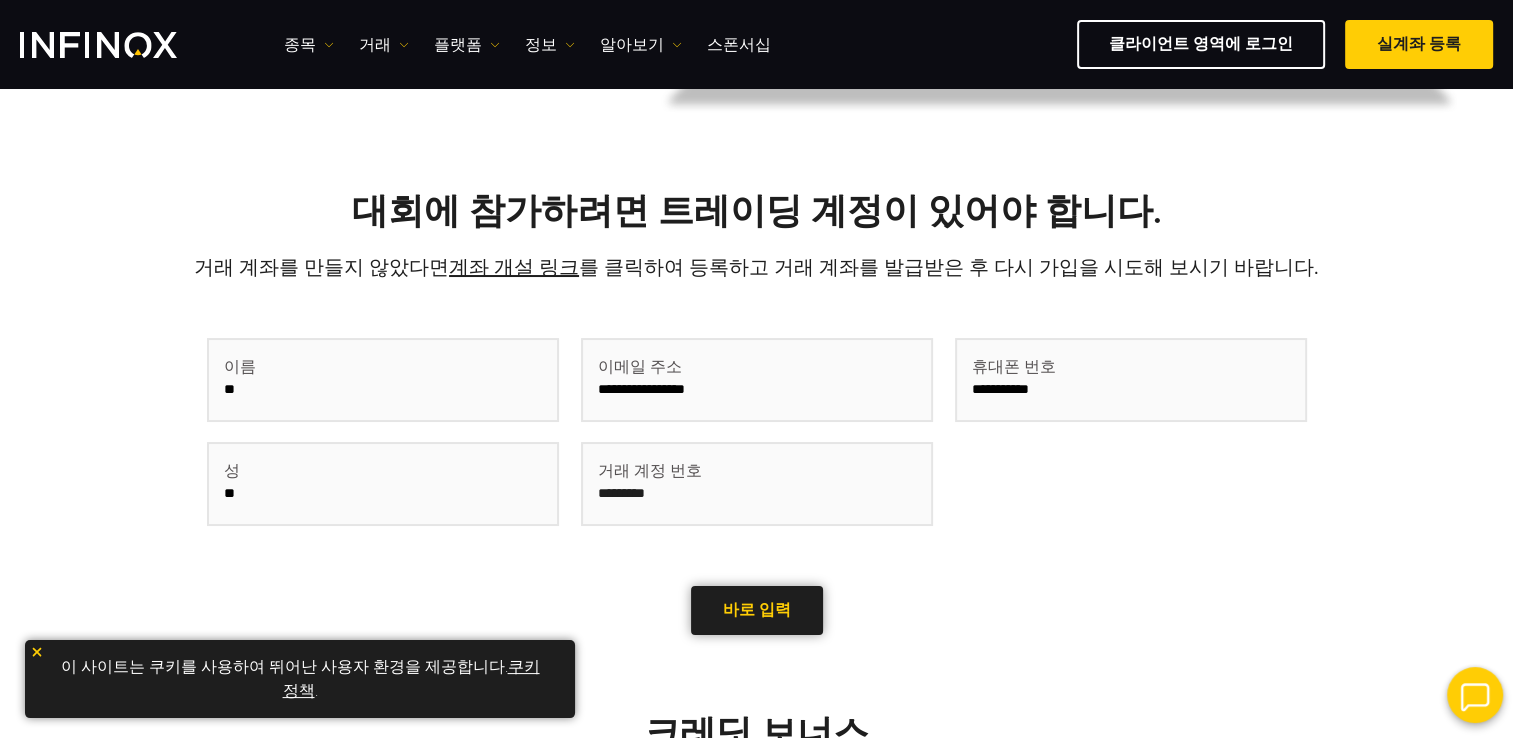click on "바로 입력" at bounding box center [757, 610] 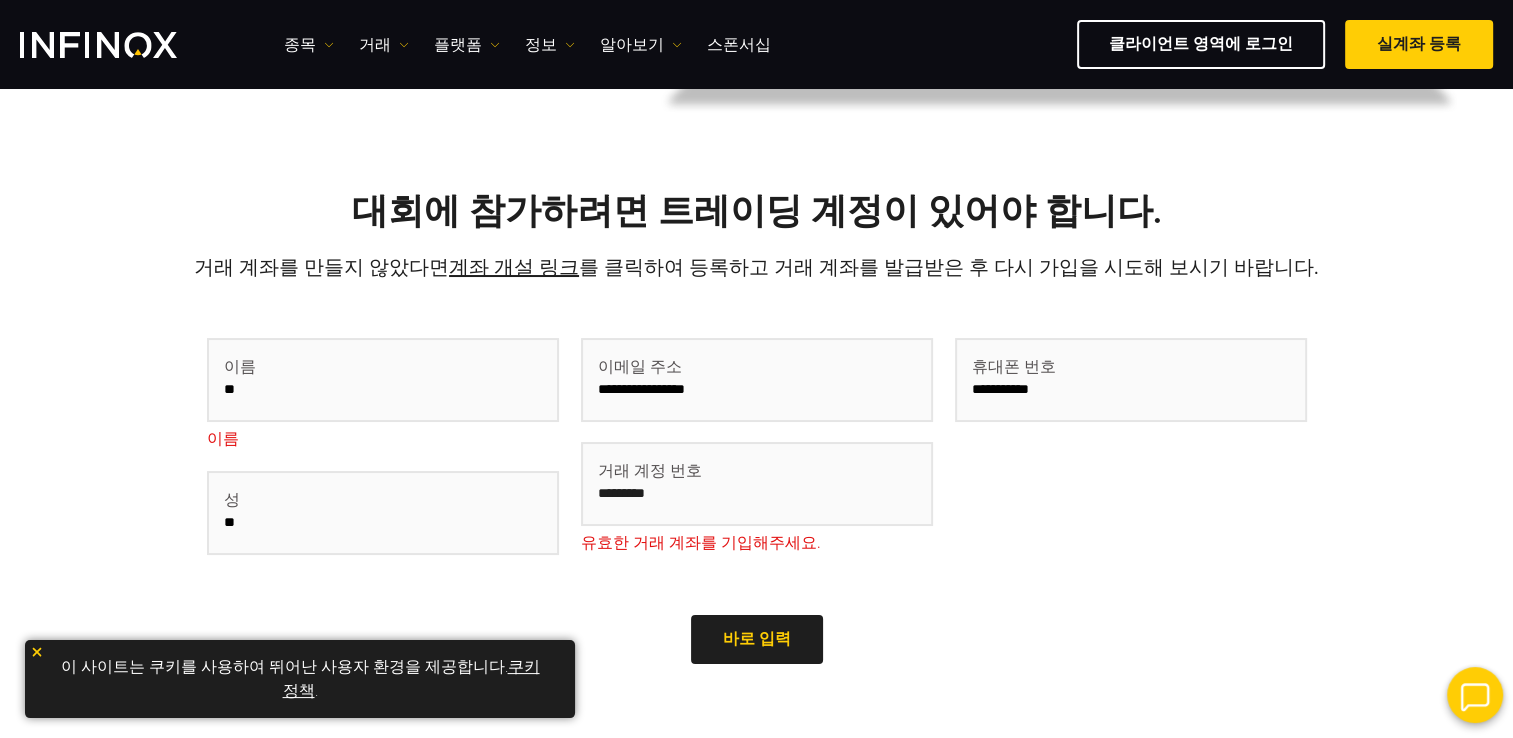 click at bounding box center (757, 484) 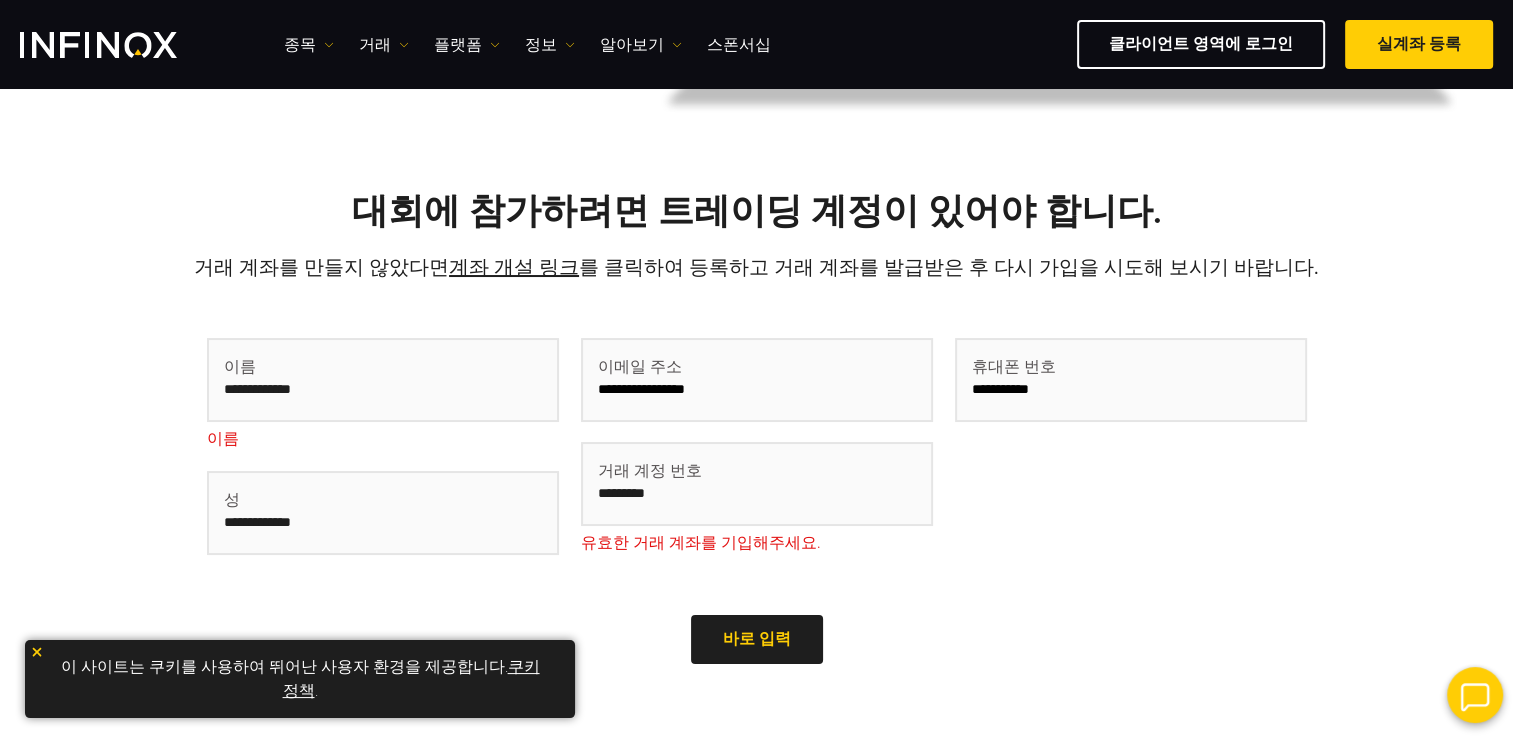 type 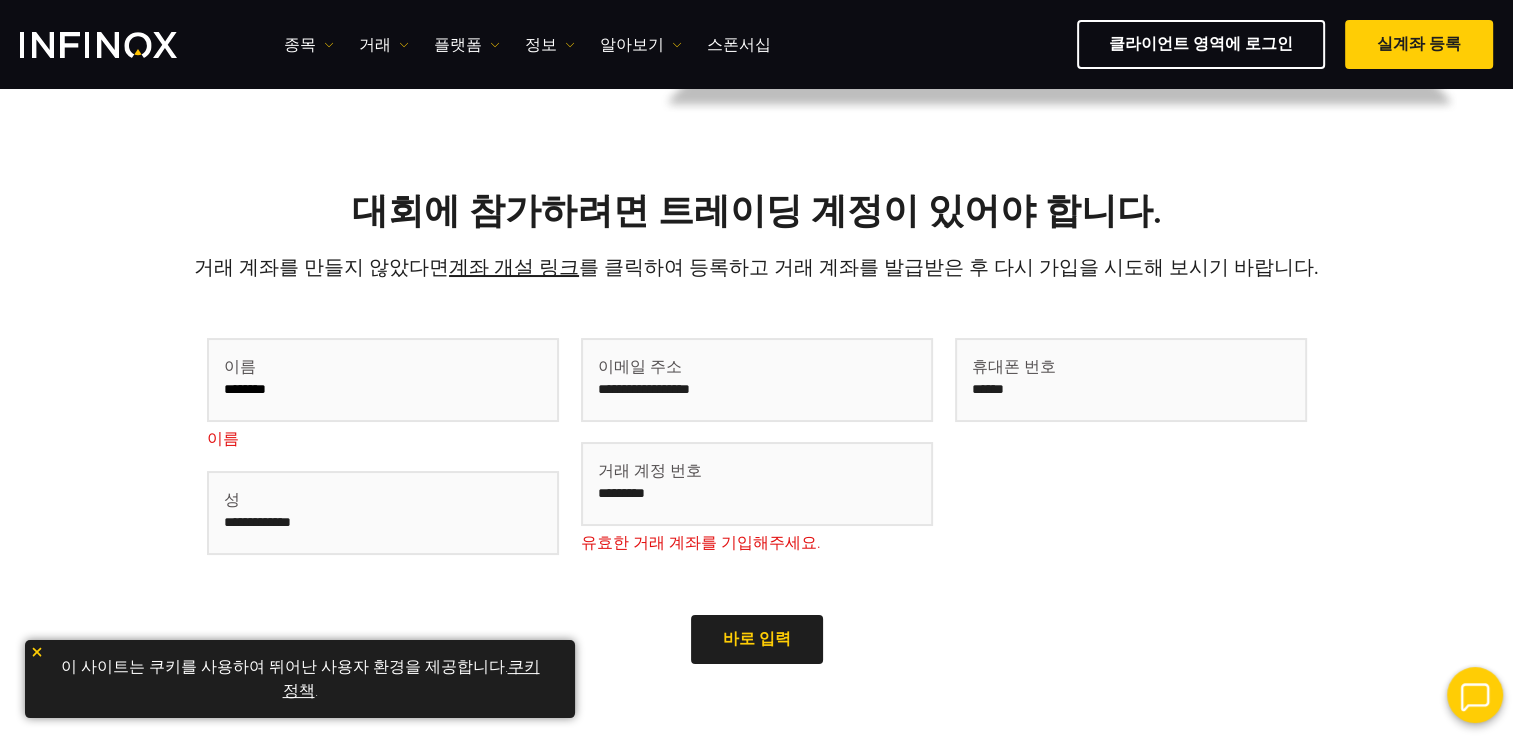type on "********" 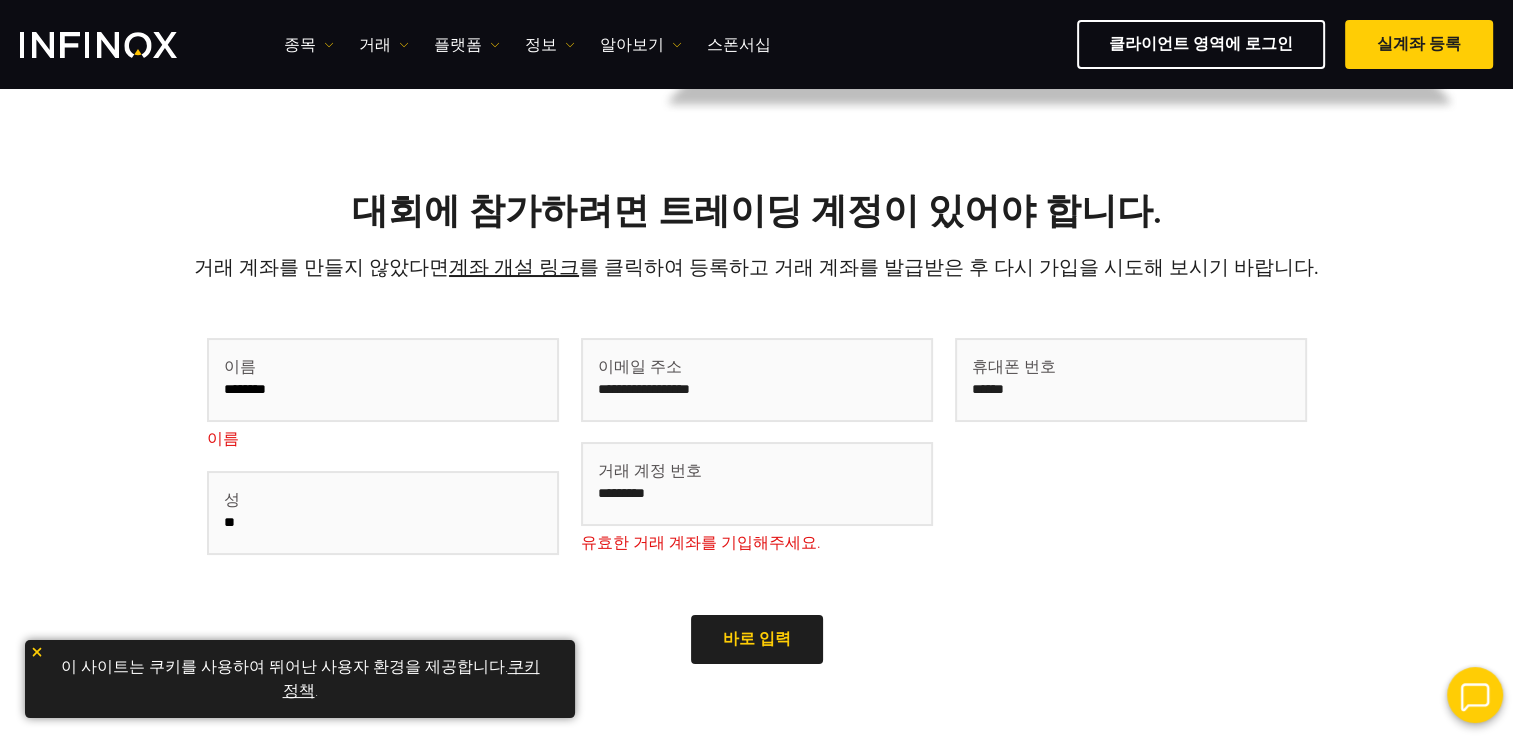 type on "**" 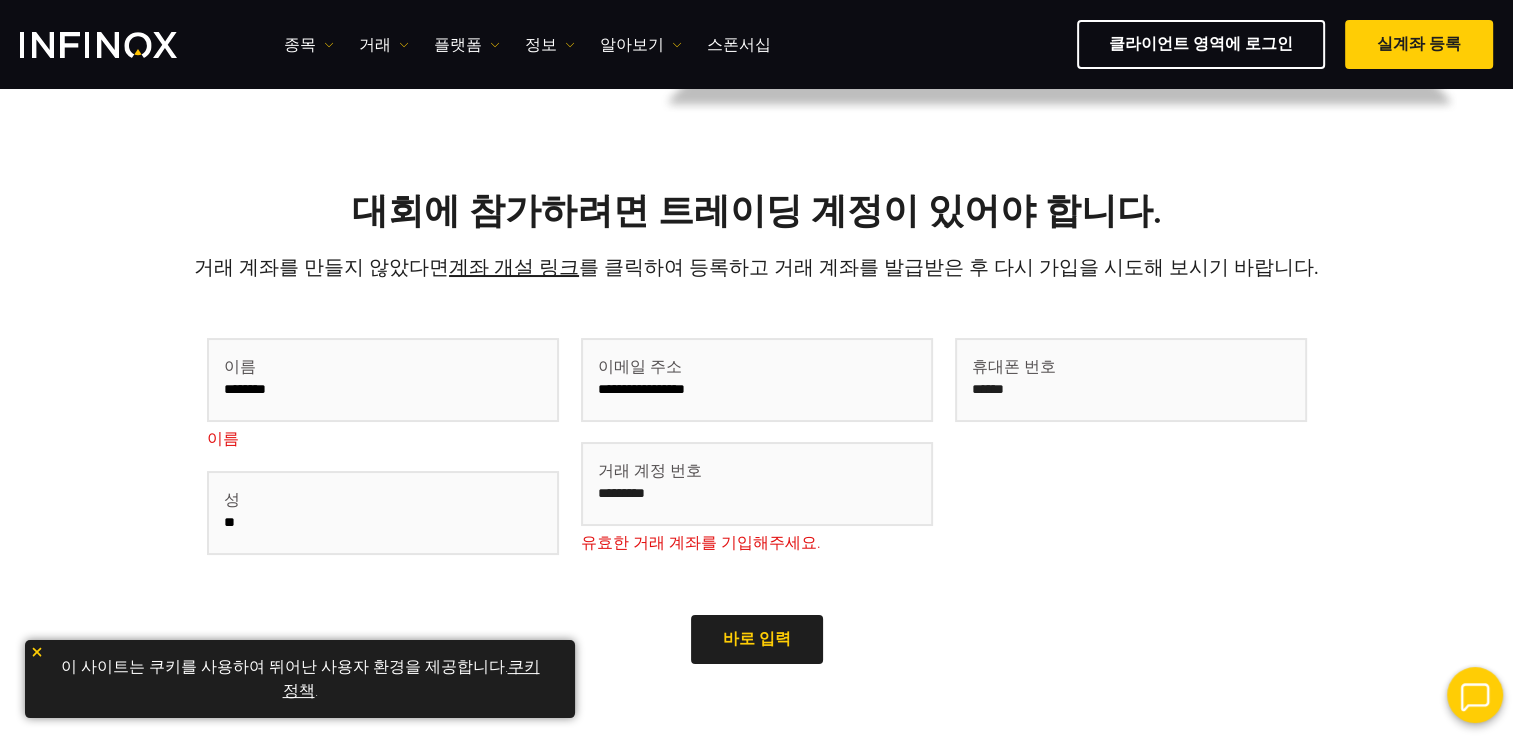 type on "**********" 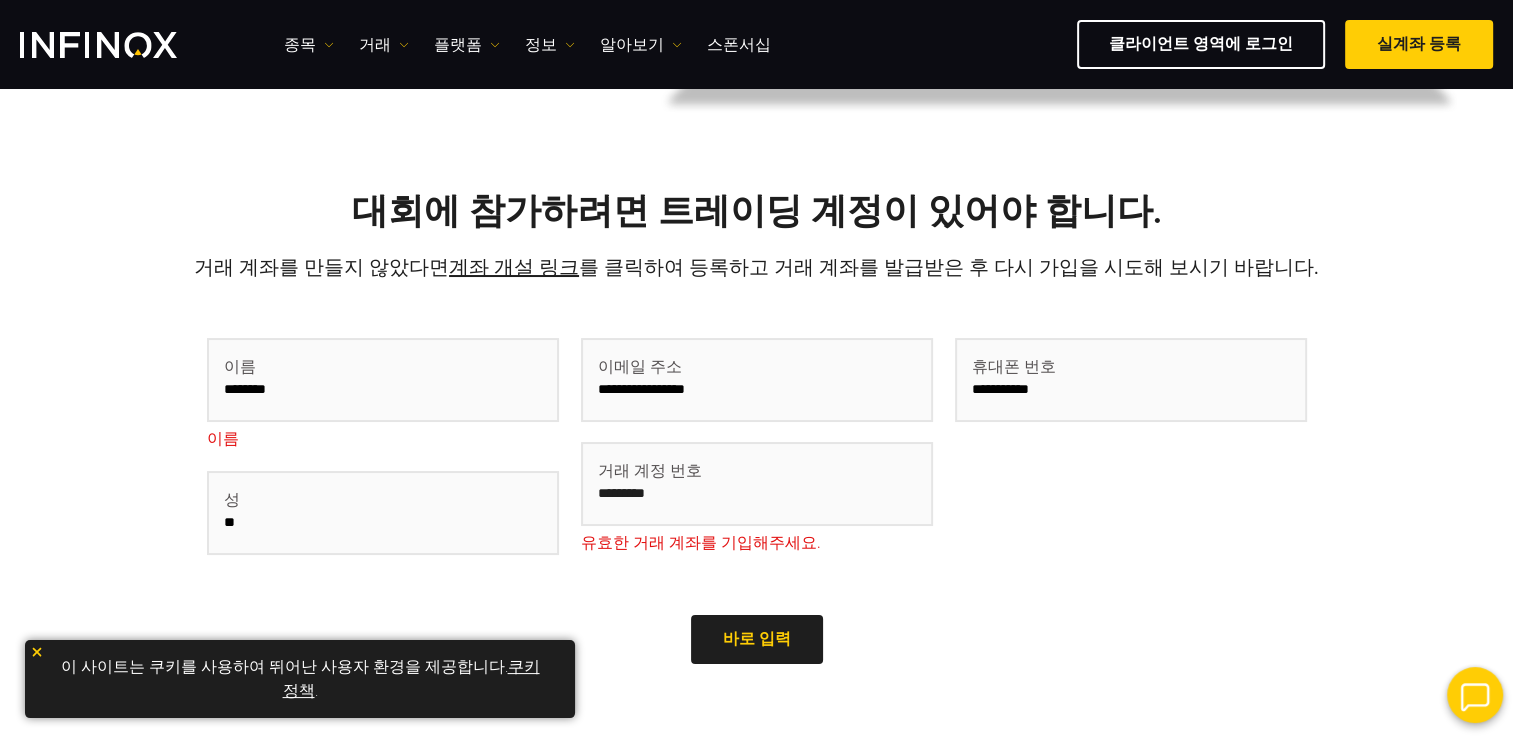 click at bounding box center (757, 484) 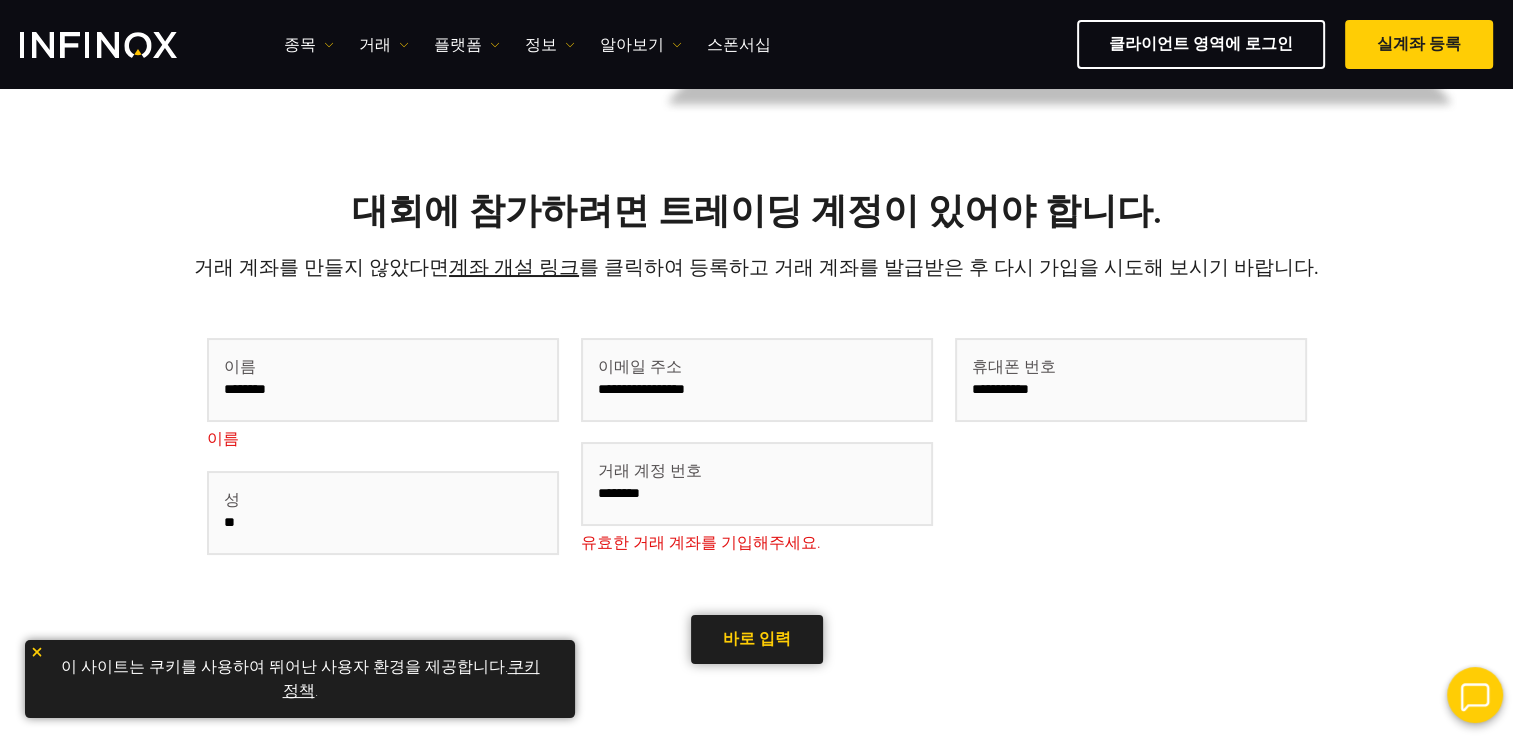 type on "********" 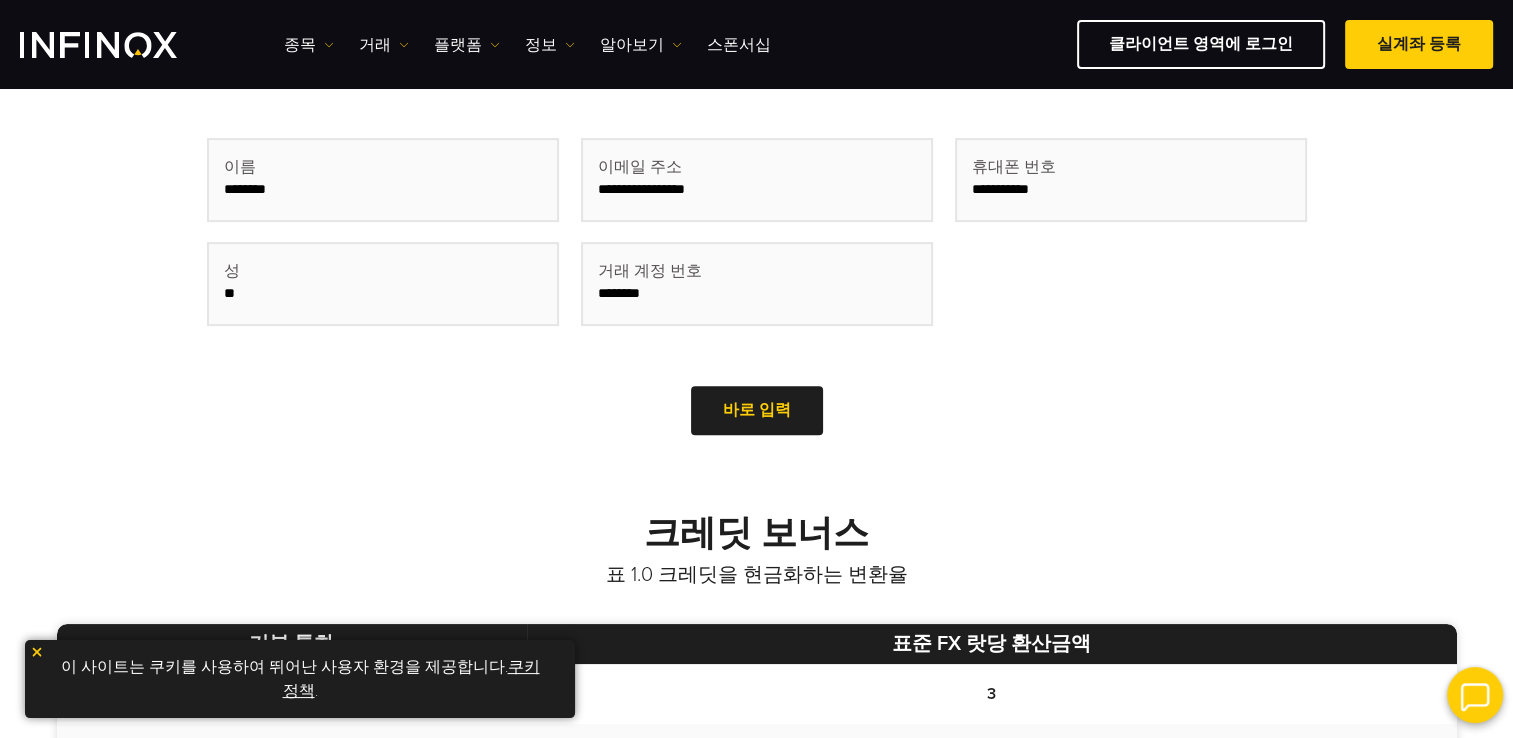 scroll, scrollTop: 0, scrollLeft: 0, axis: both 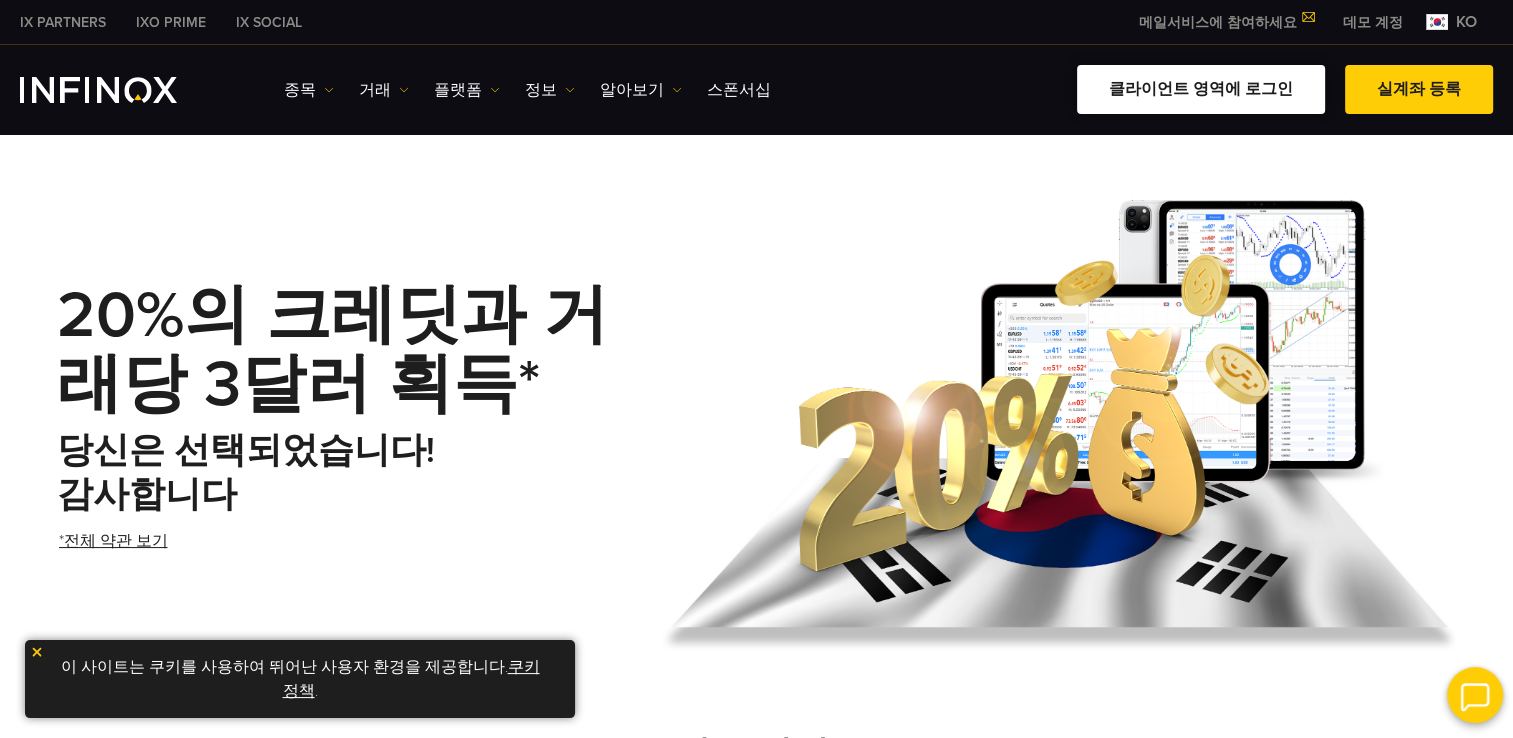 click on "클라이언트 영역에 로그인" at bounding box center (1201, 89) 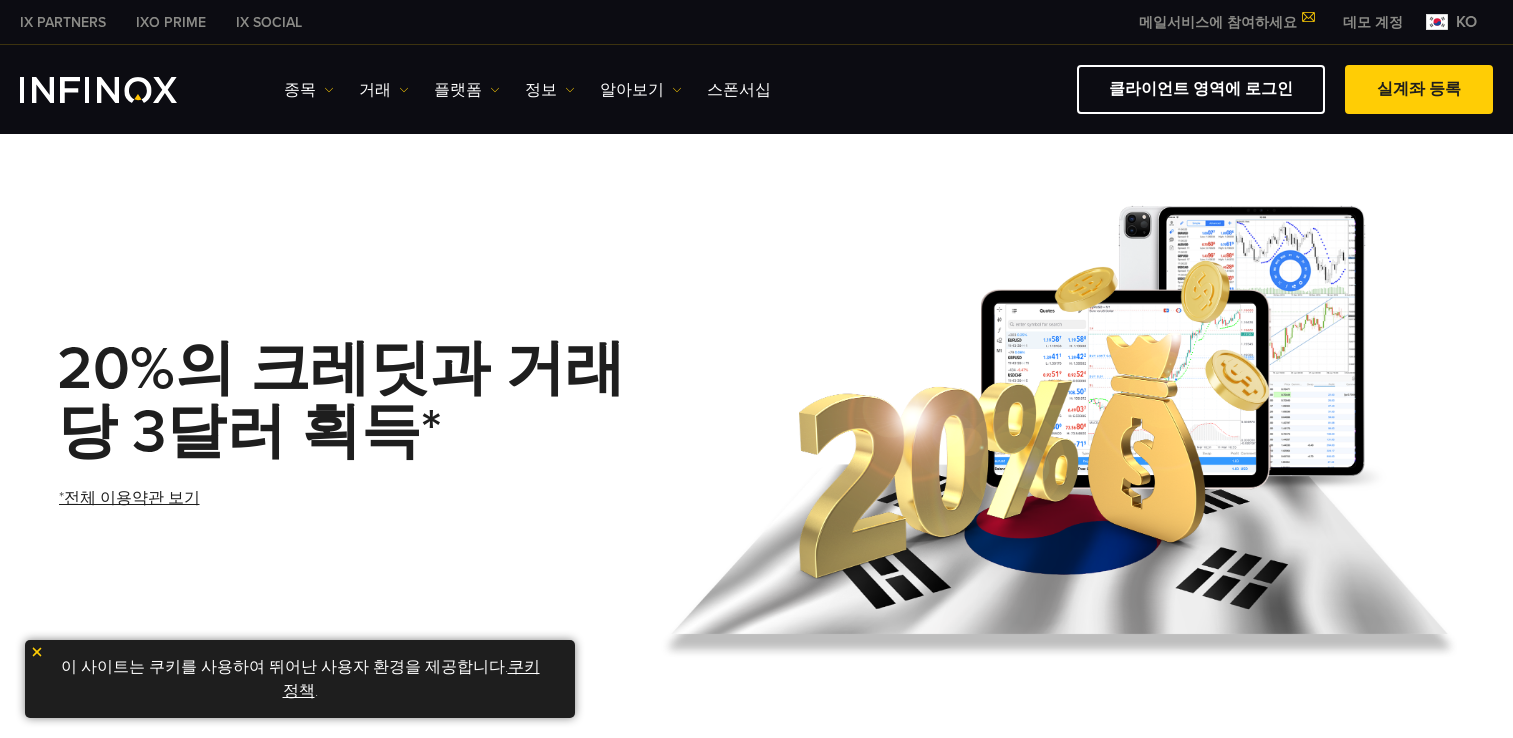 scroll, scrollTop: 0, scrollLeft: 0, axis: both 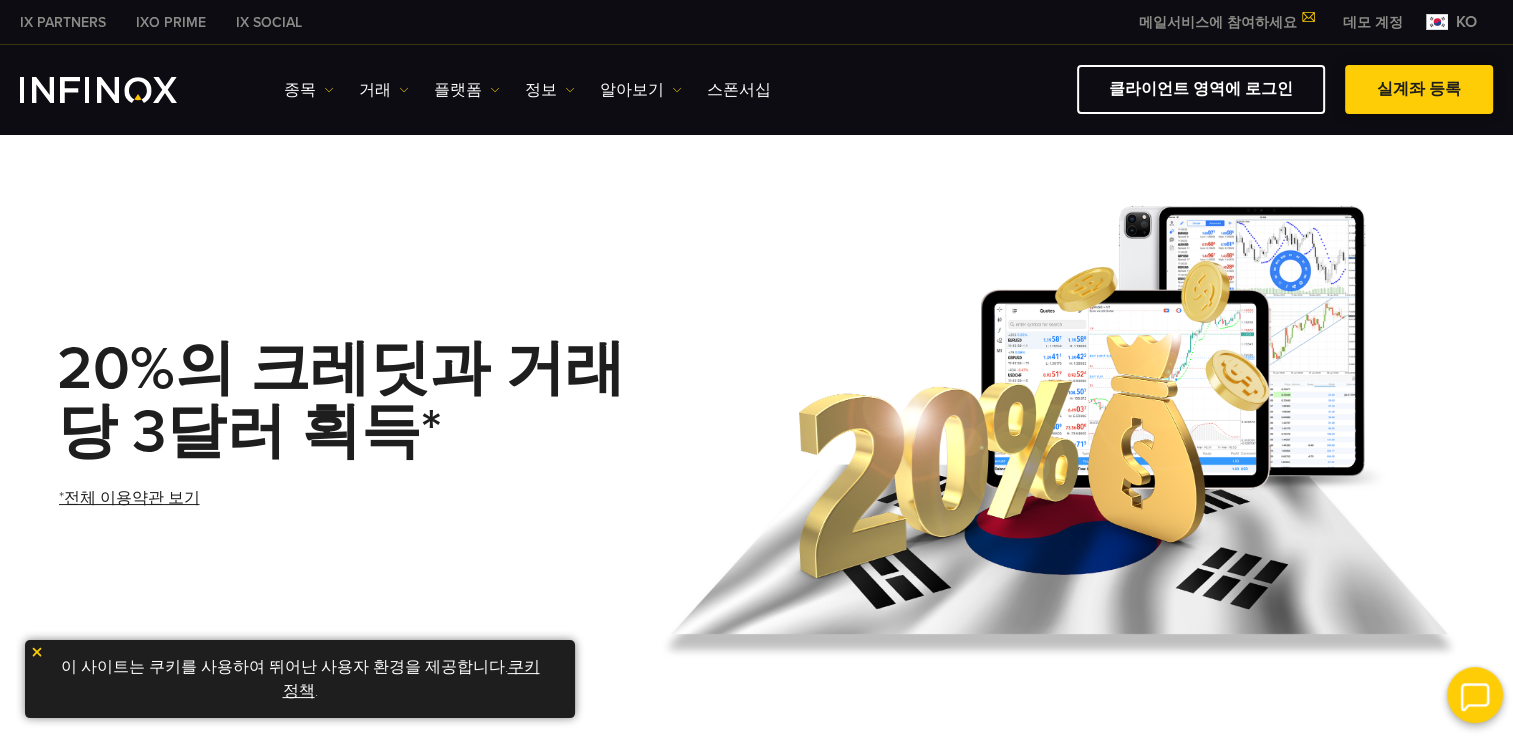 click at bounding box center [1419, 90] 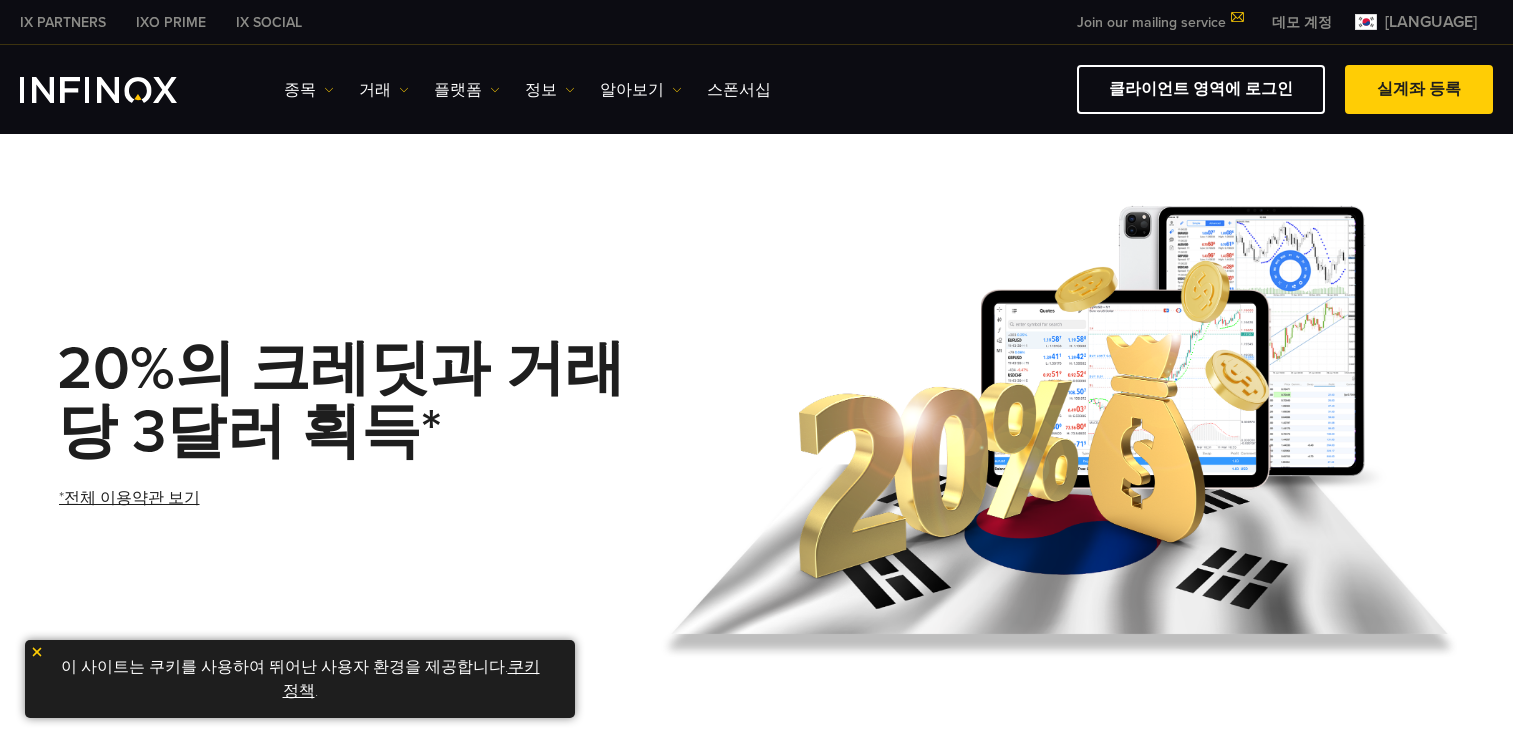 scroll, scrollTop: 0, scrollLeft: 0, axis: both 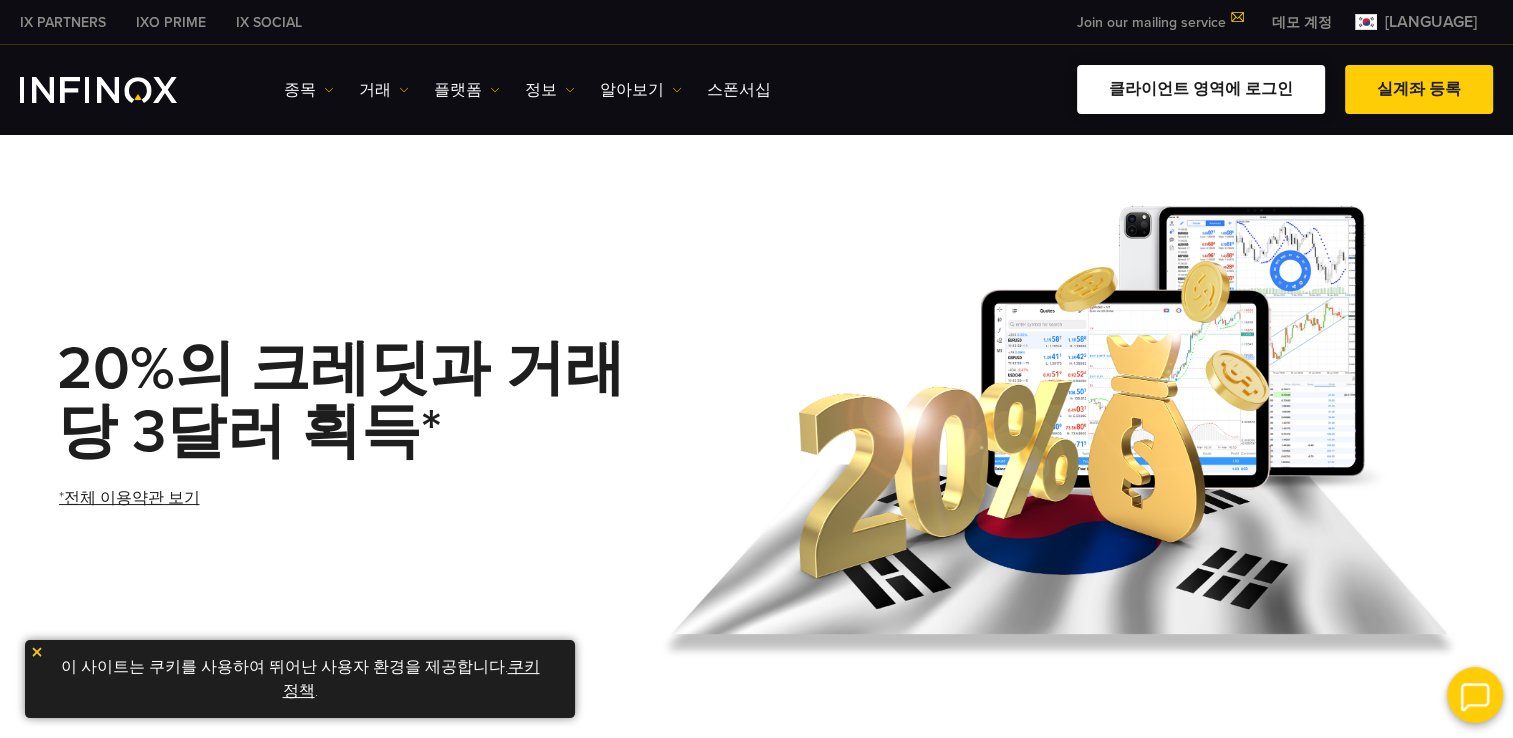 click on "클라이언트 영역에 로그인" at bounding box center [1201, 89] 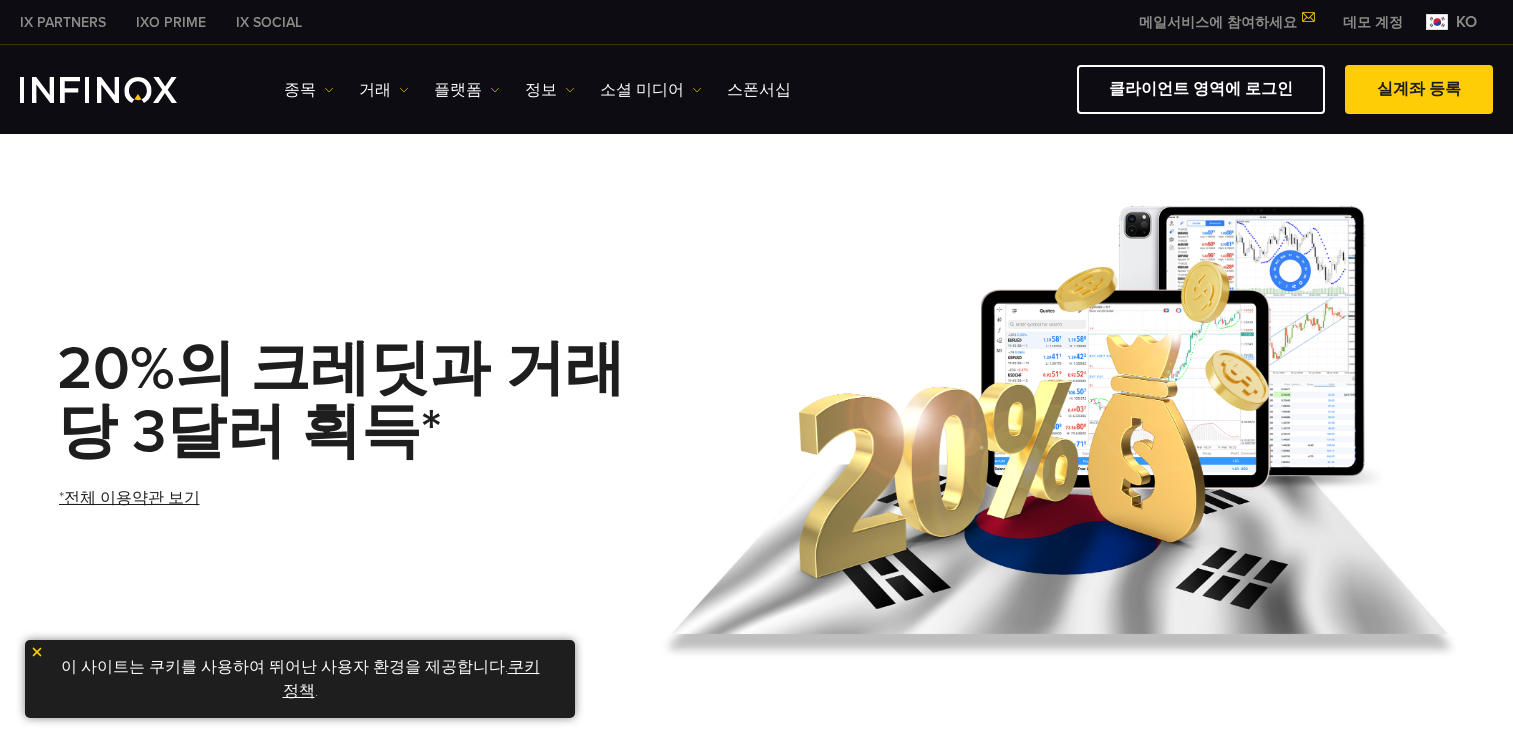 scroll, scrollTop: 0, scrollLeft: 0, axis: both 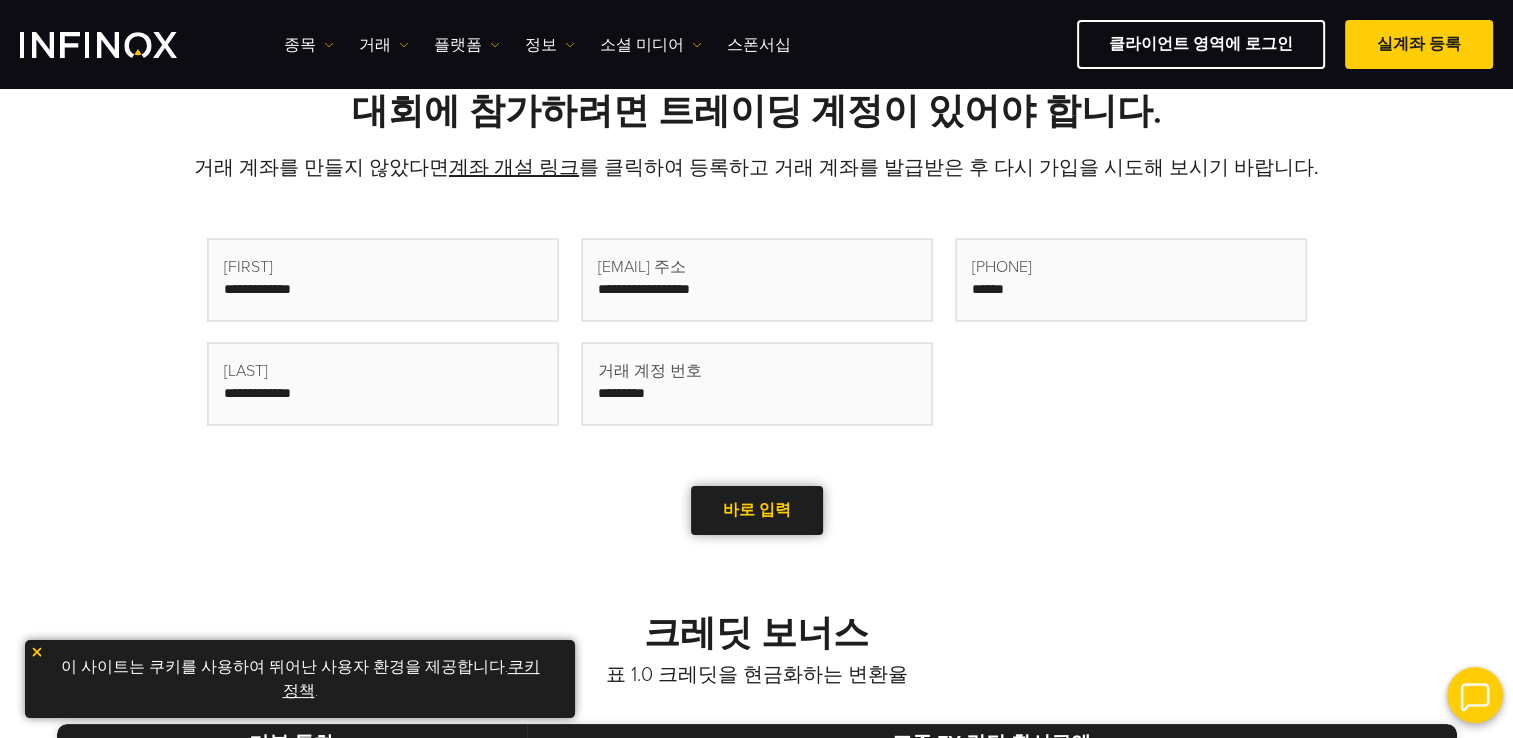 click on "바로 입력" at bounding box center (757, 510) 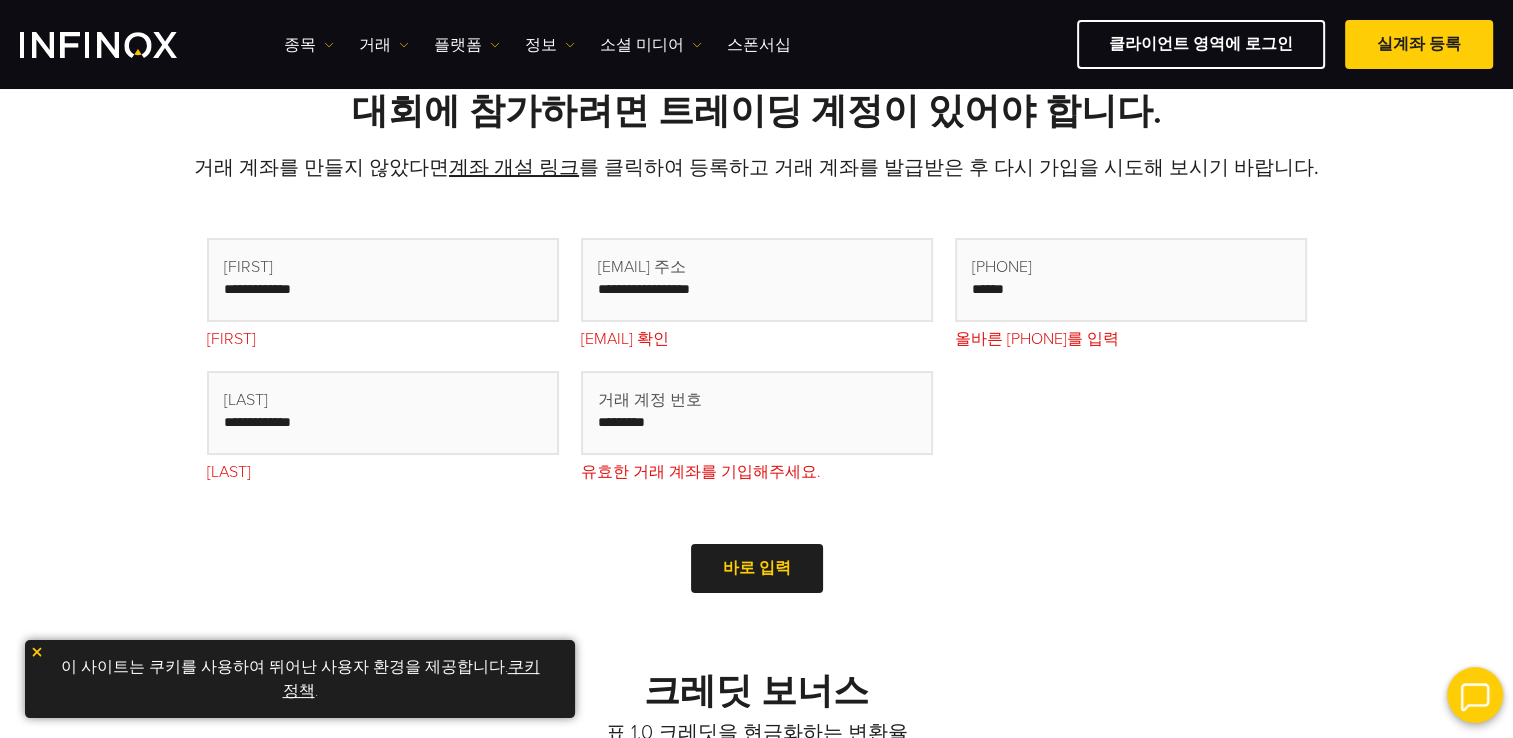 click at bounding box center (383, 280) 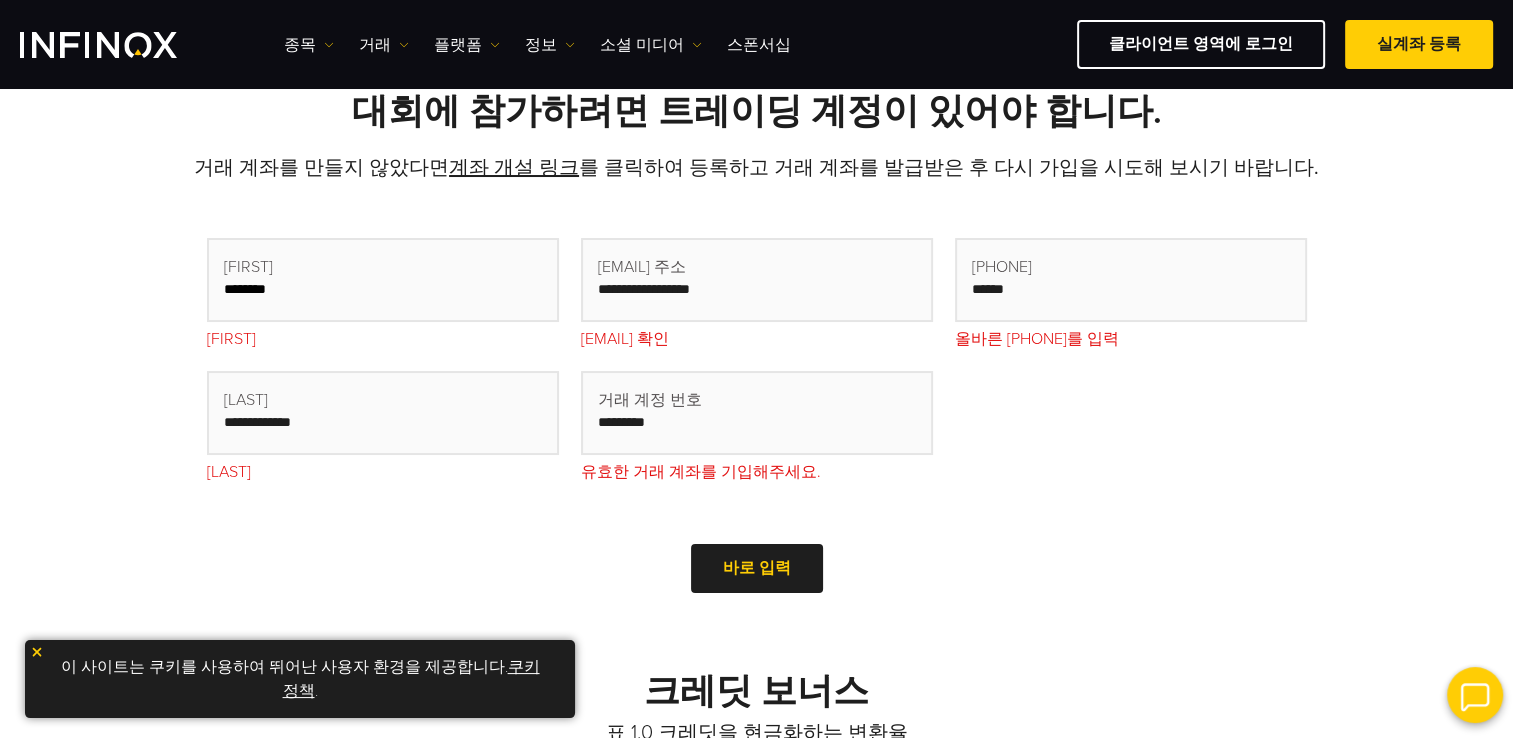 type on "**" 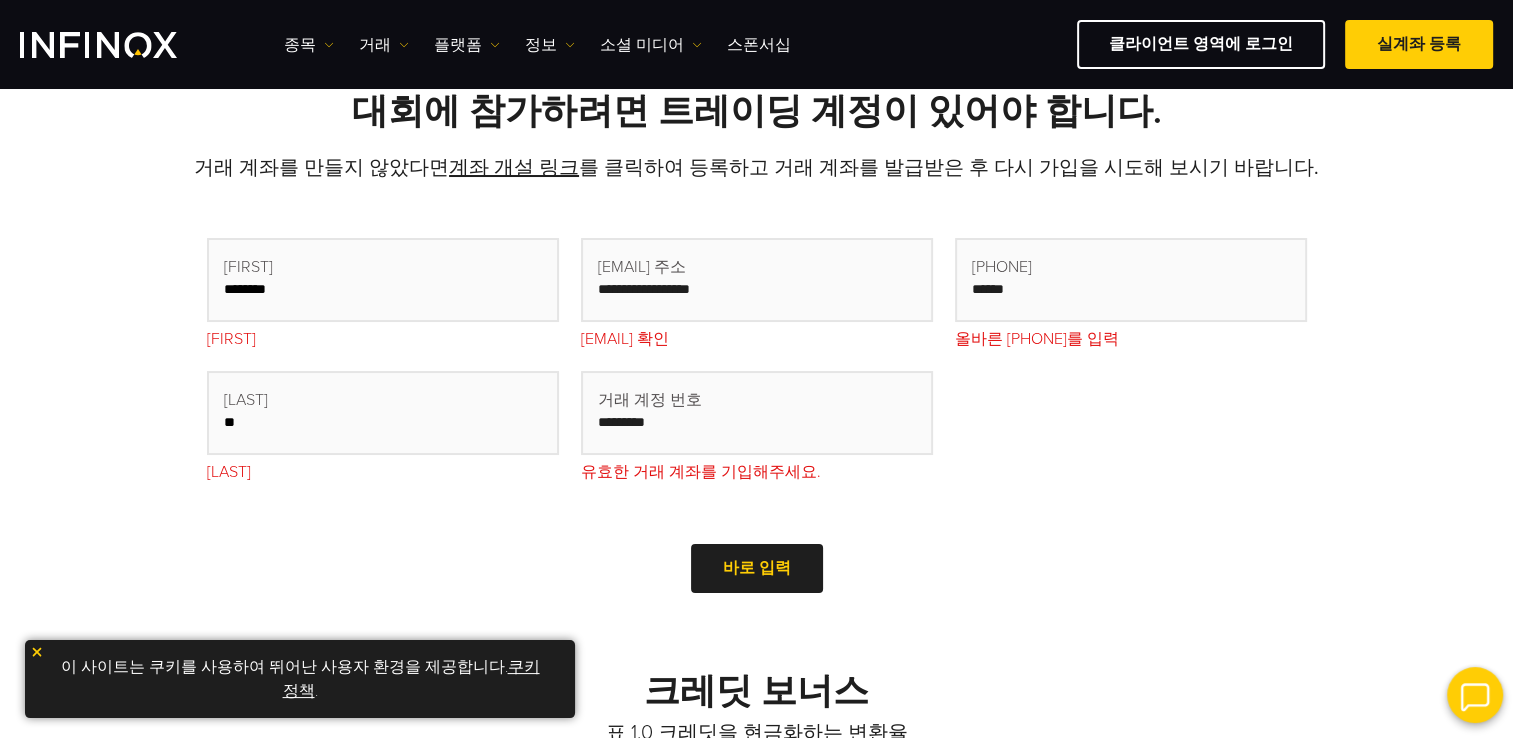 type on "**********" 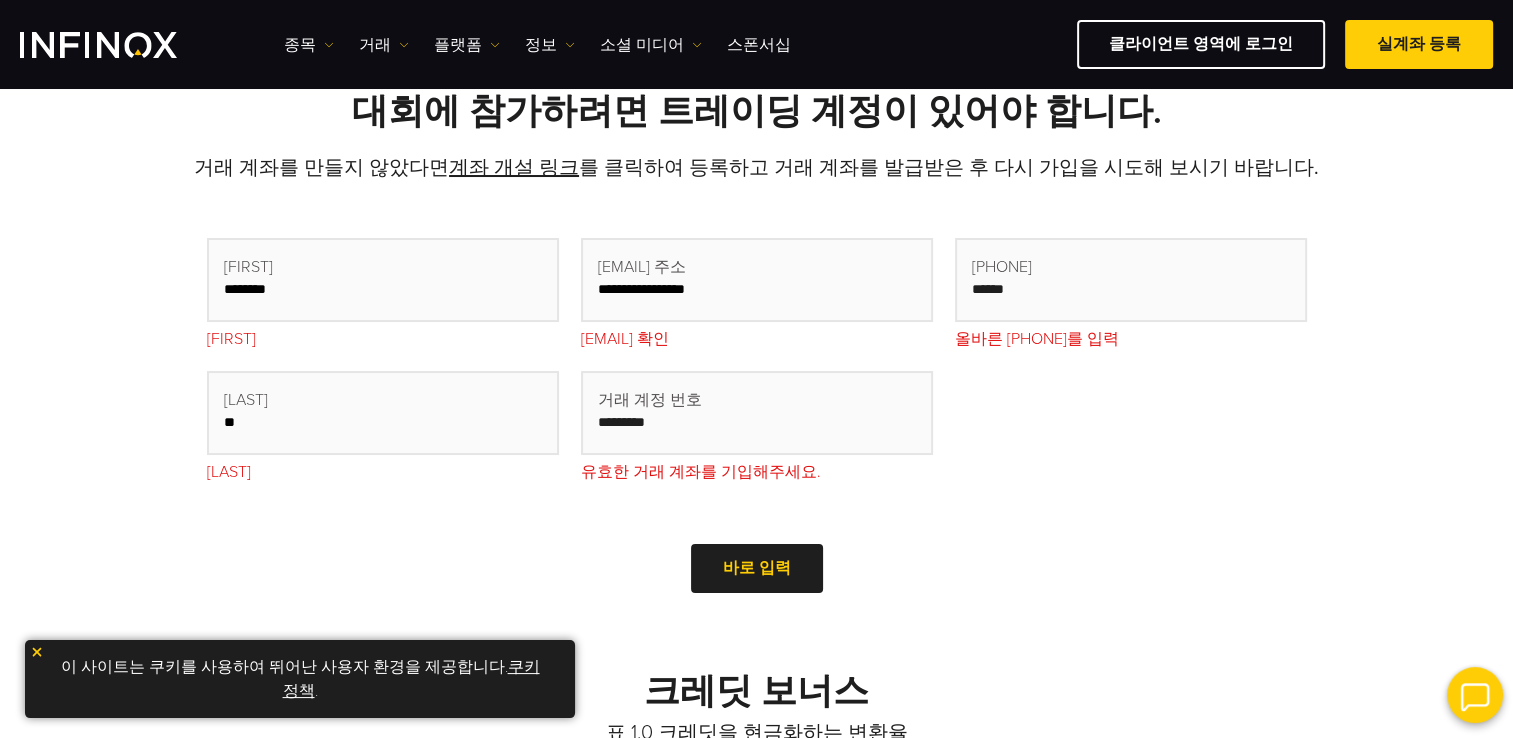 type on "********" 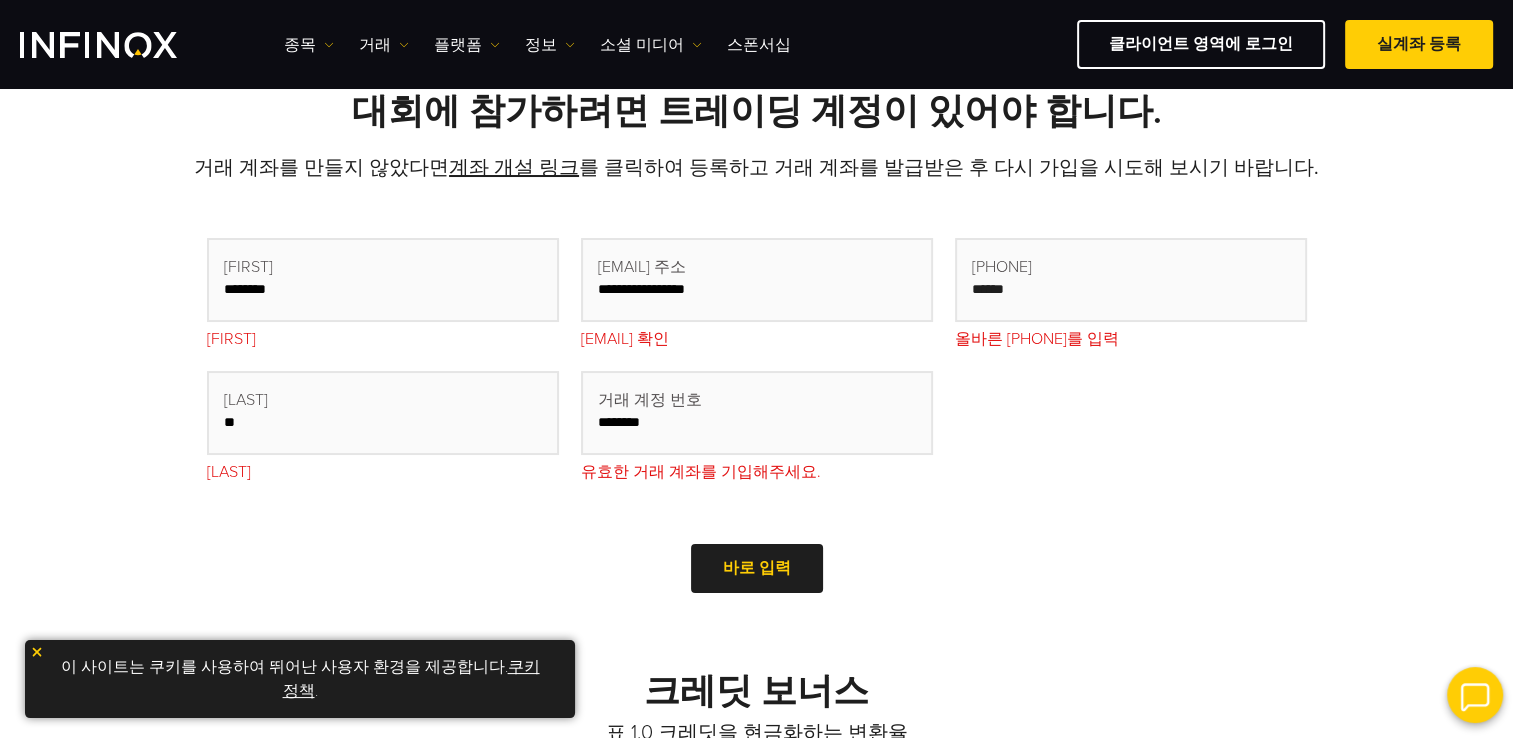 type on "**********" 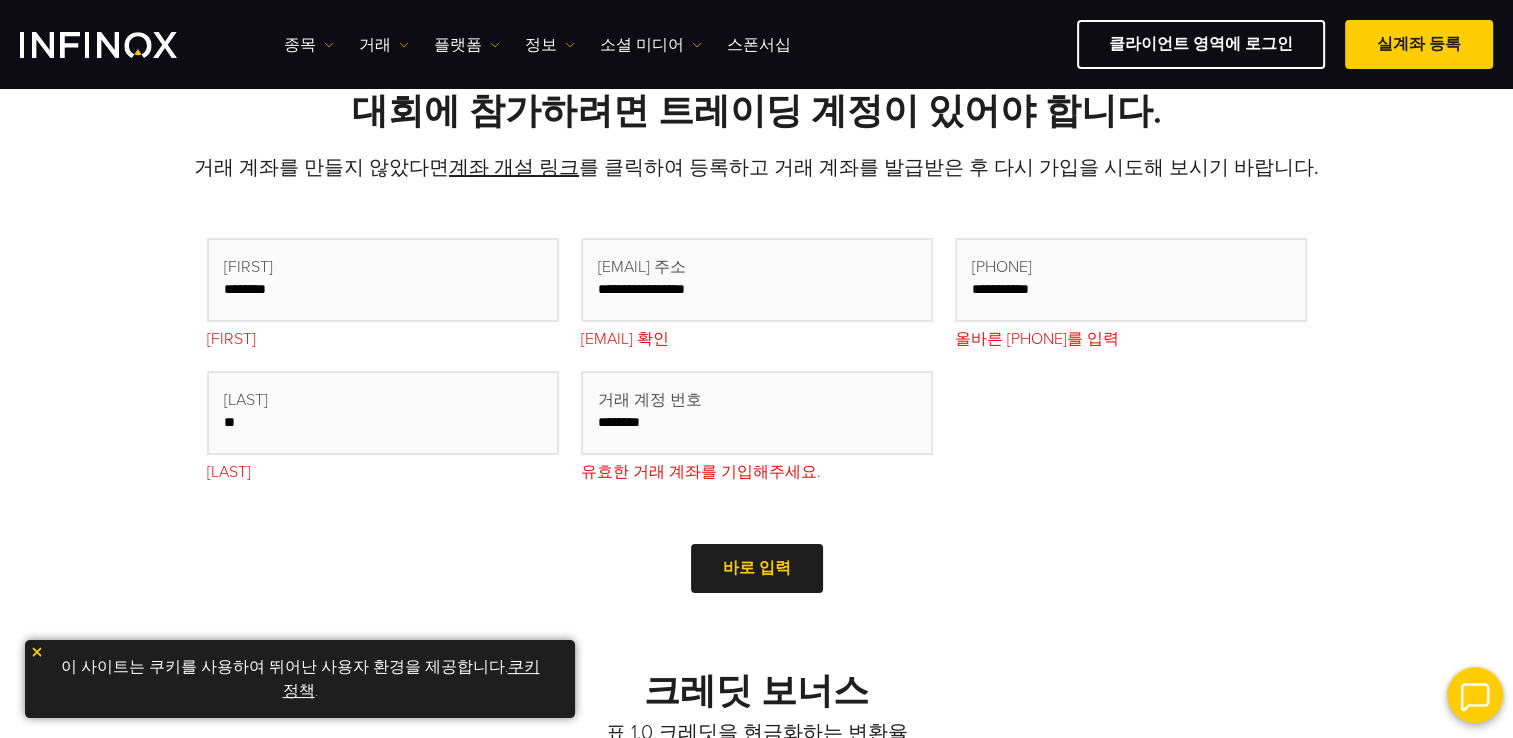 click on "**" at bounding box center [383, 413] 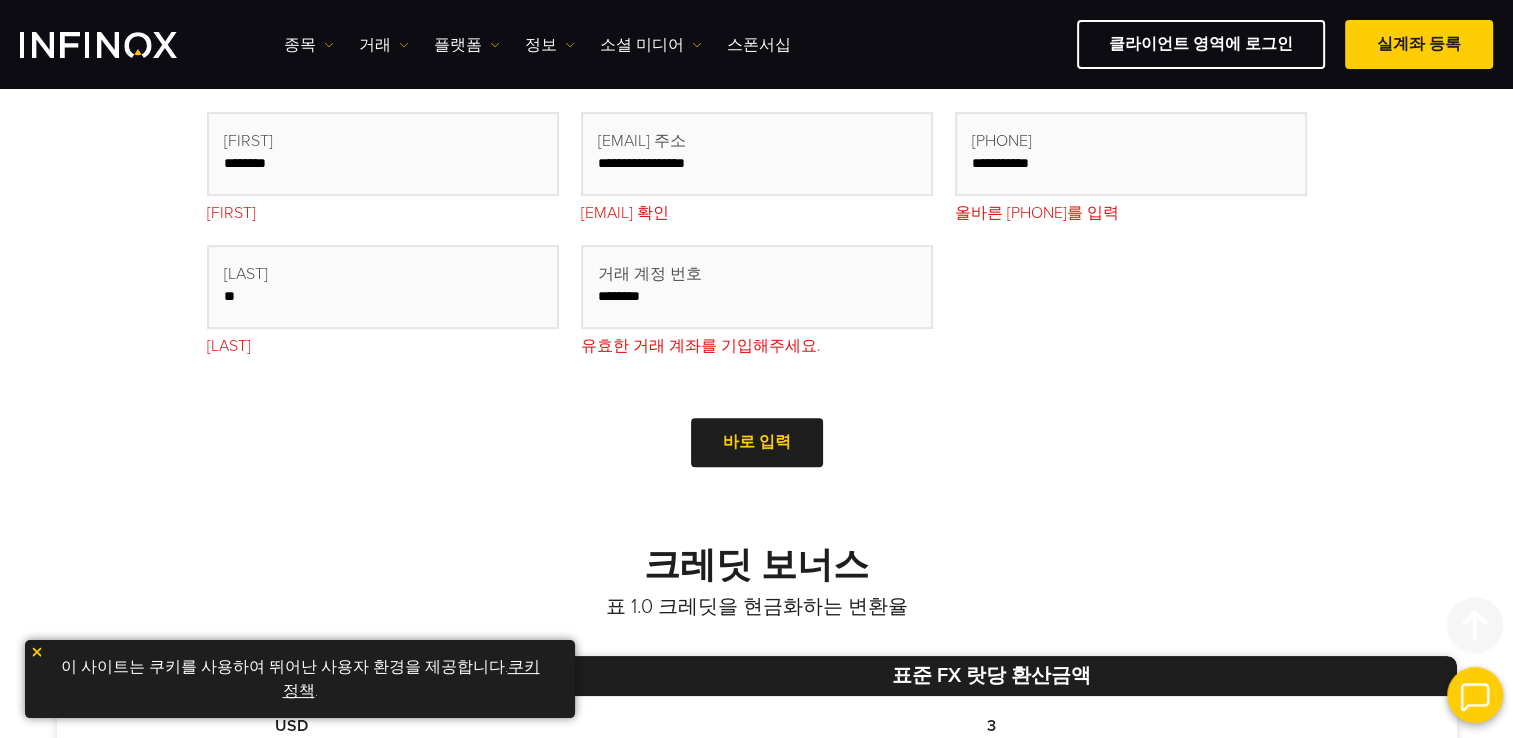 scroll, scrollTop: 800, scrollLeft: 0, axis: vertical 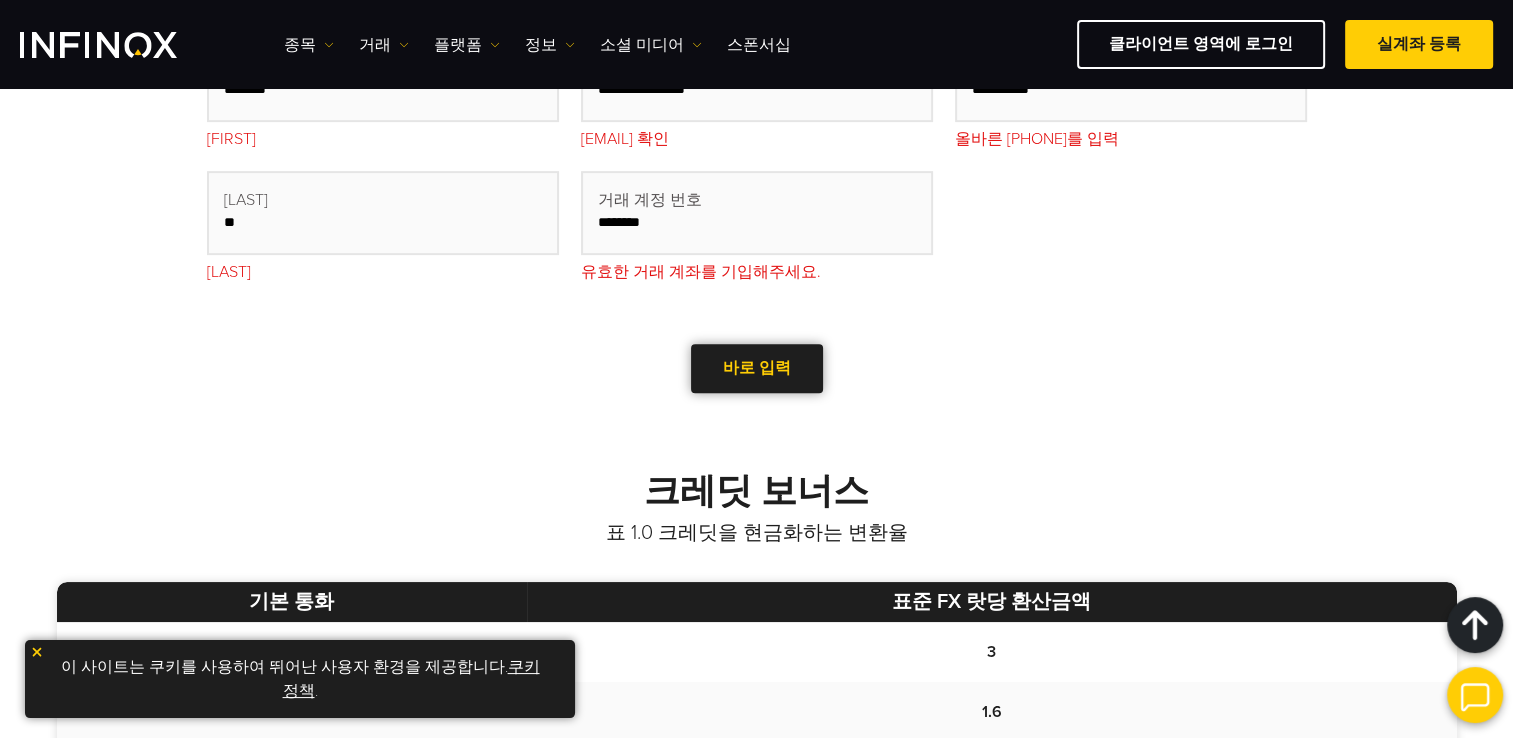 click at bounding box center (757, 368) 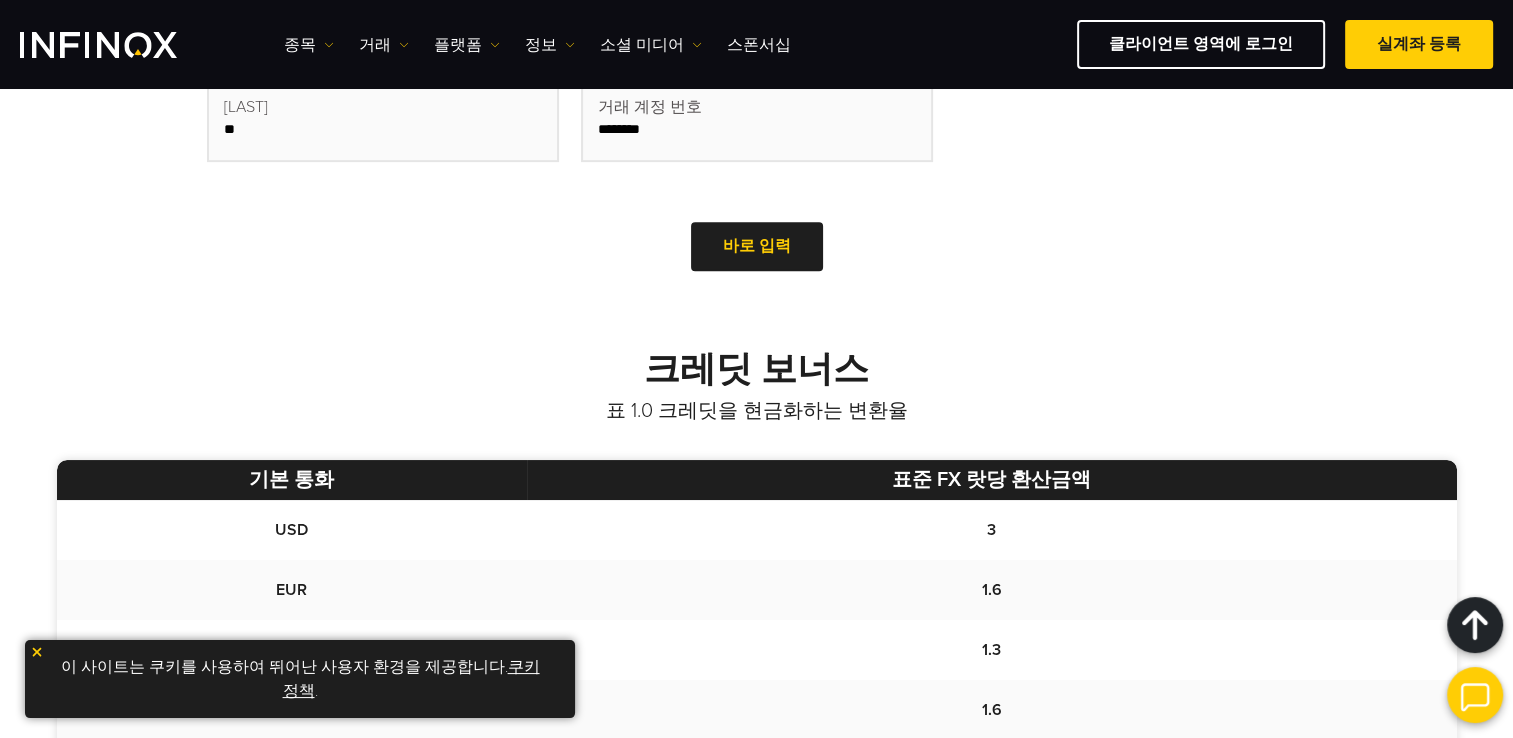 scroll, scrollTop: 900, scrollLeft: 0, axis: vertical 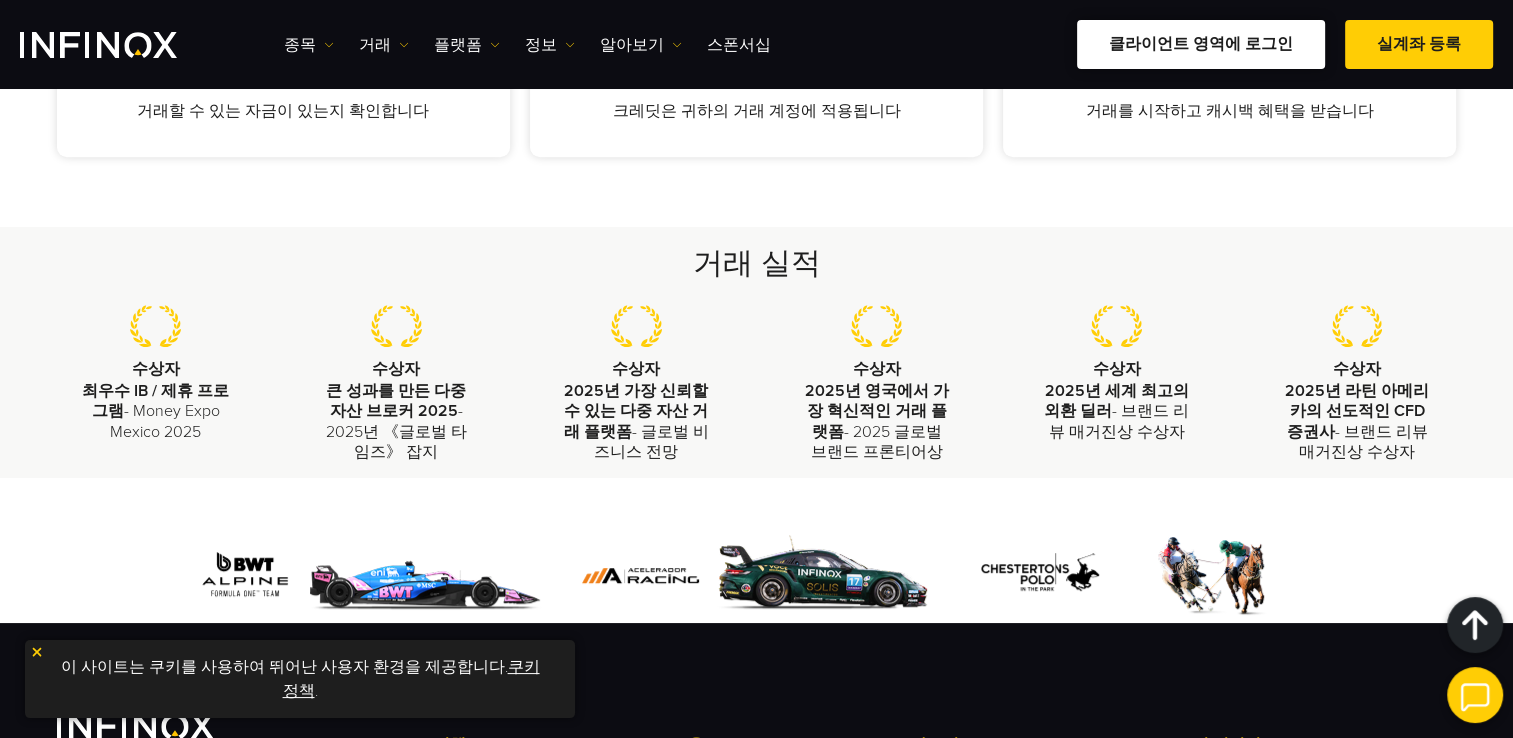 click on "클라이언트 영역에 로그인" at bounding box center (1201, 44) 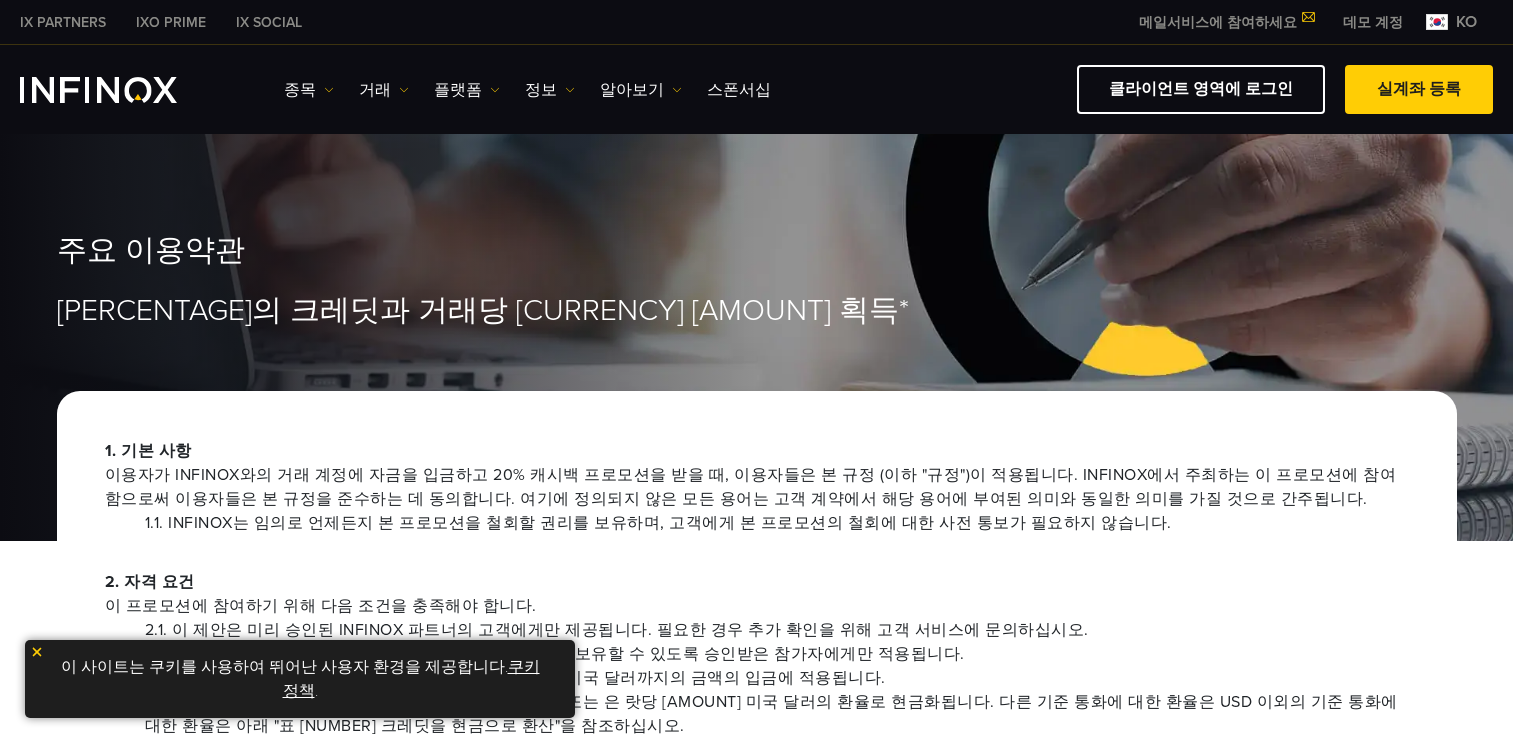 scroll, scrollTop: 0, scrollLeft: 0, axis: both 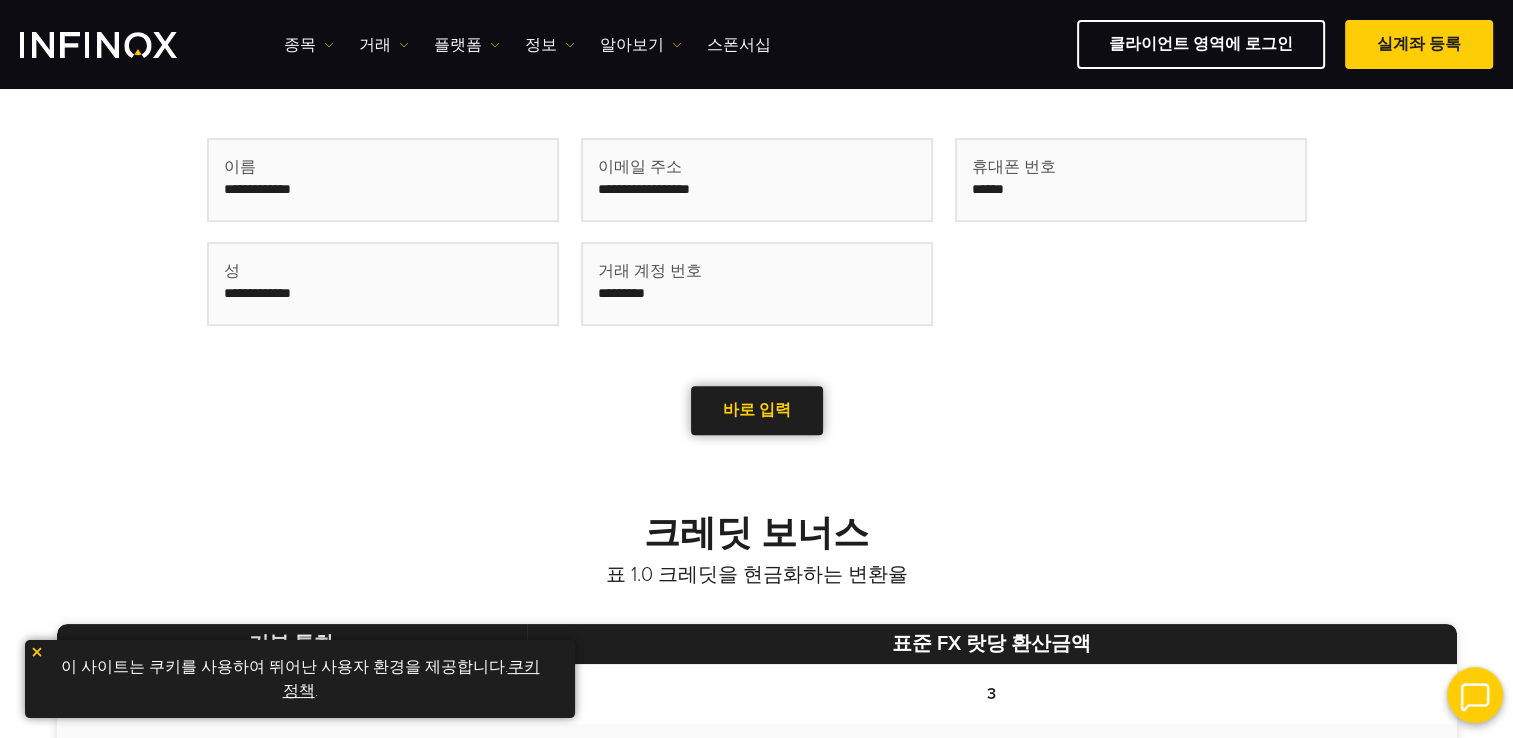 click on "바로 입력" at bounding box center (757, 410) 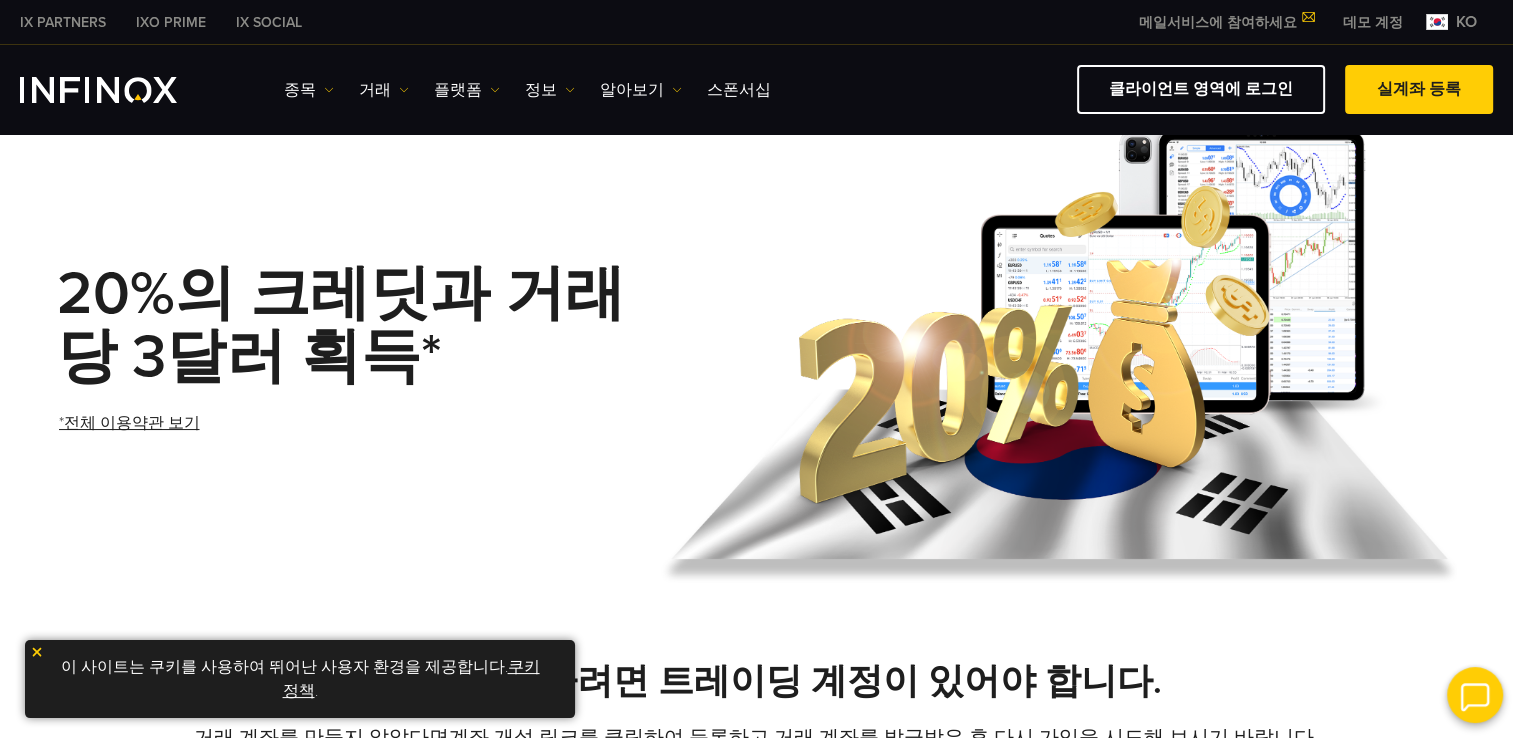 scroll, scrollTop: 0, scrollLeft: 0, axis: both 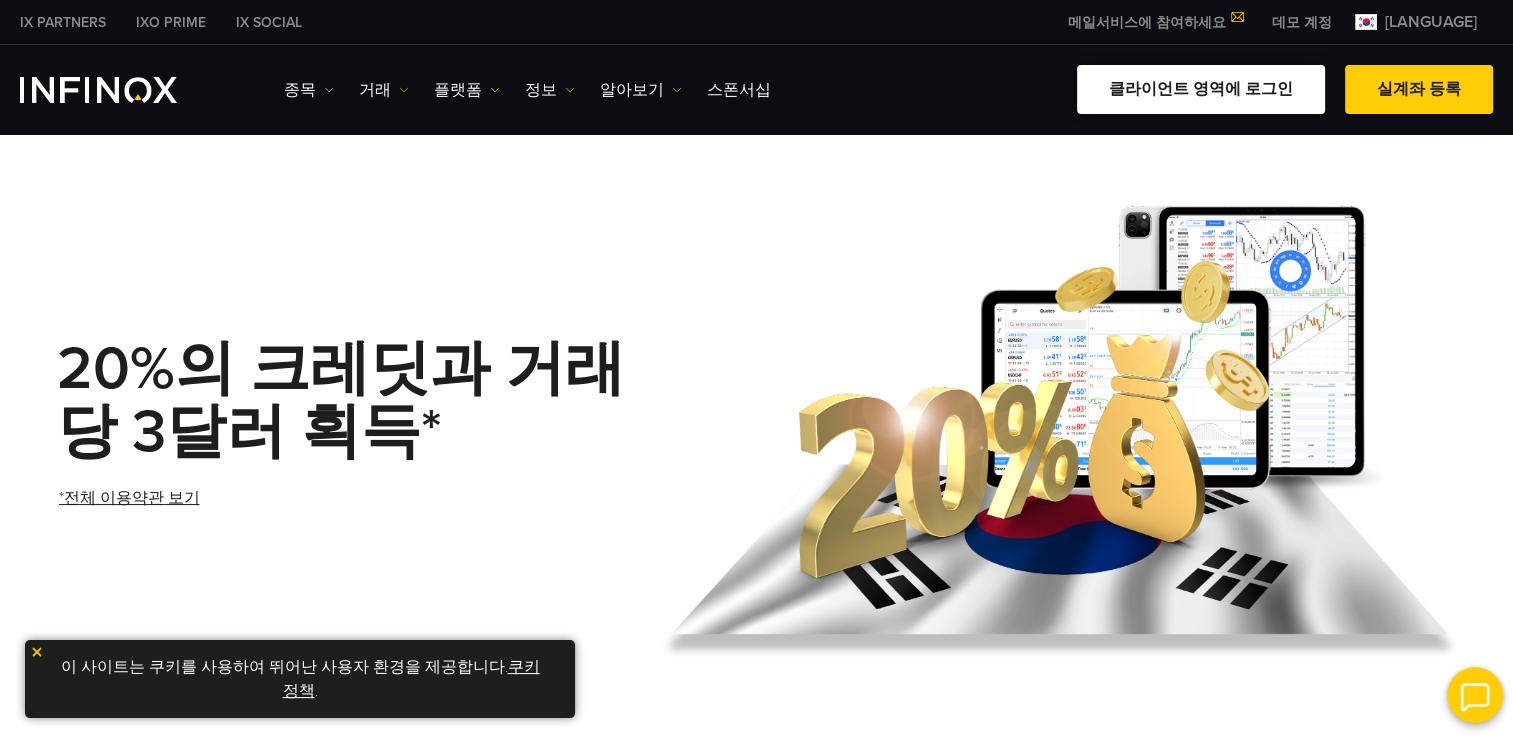 click on "클라이언트 영역에 로그인" at bounding box center [1201, 89] 